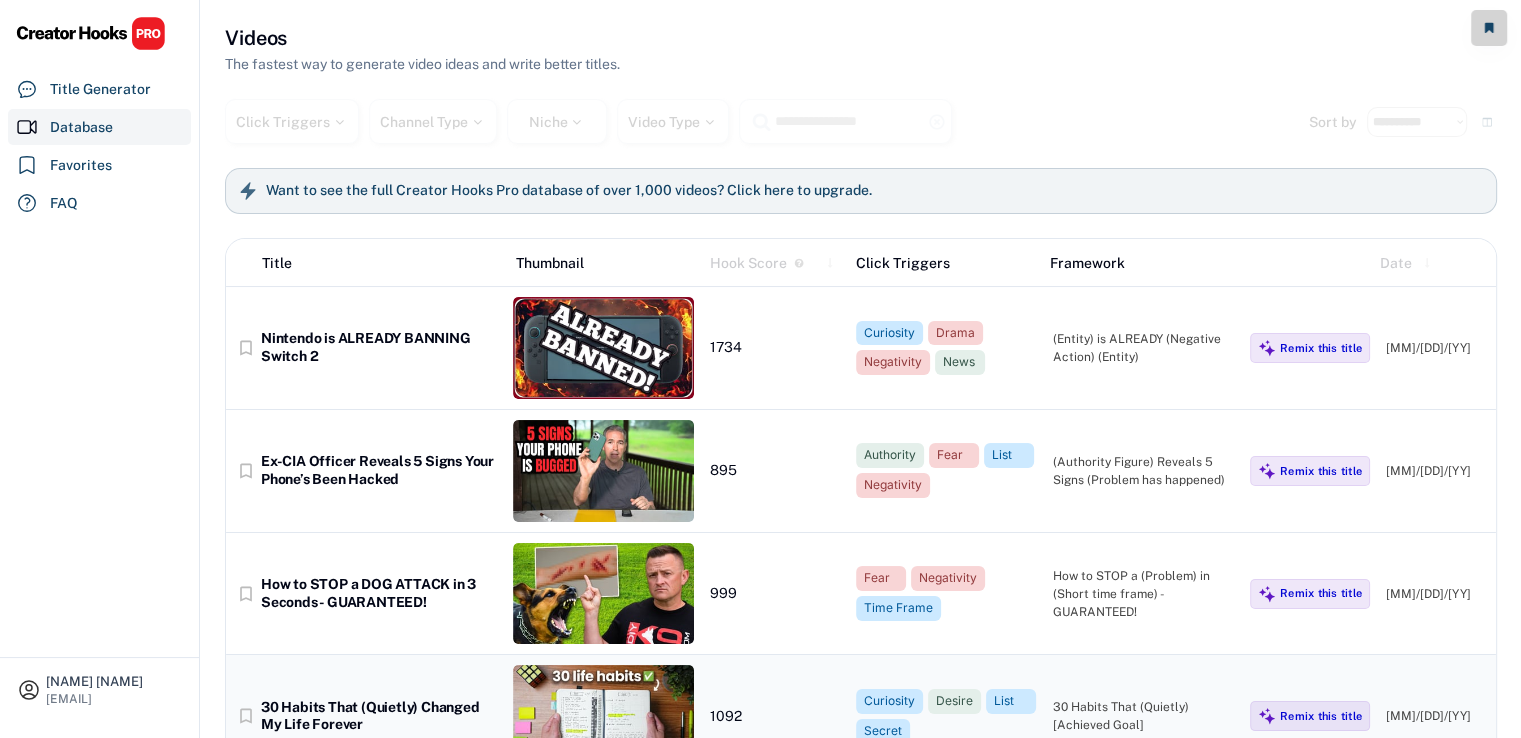 scroll, scrollTop: 0, scrollLeft: 0, axis: both 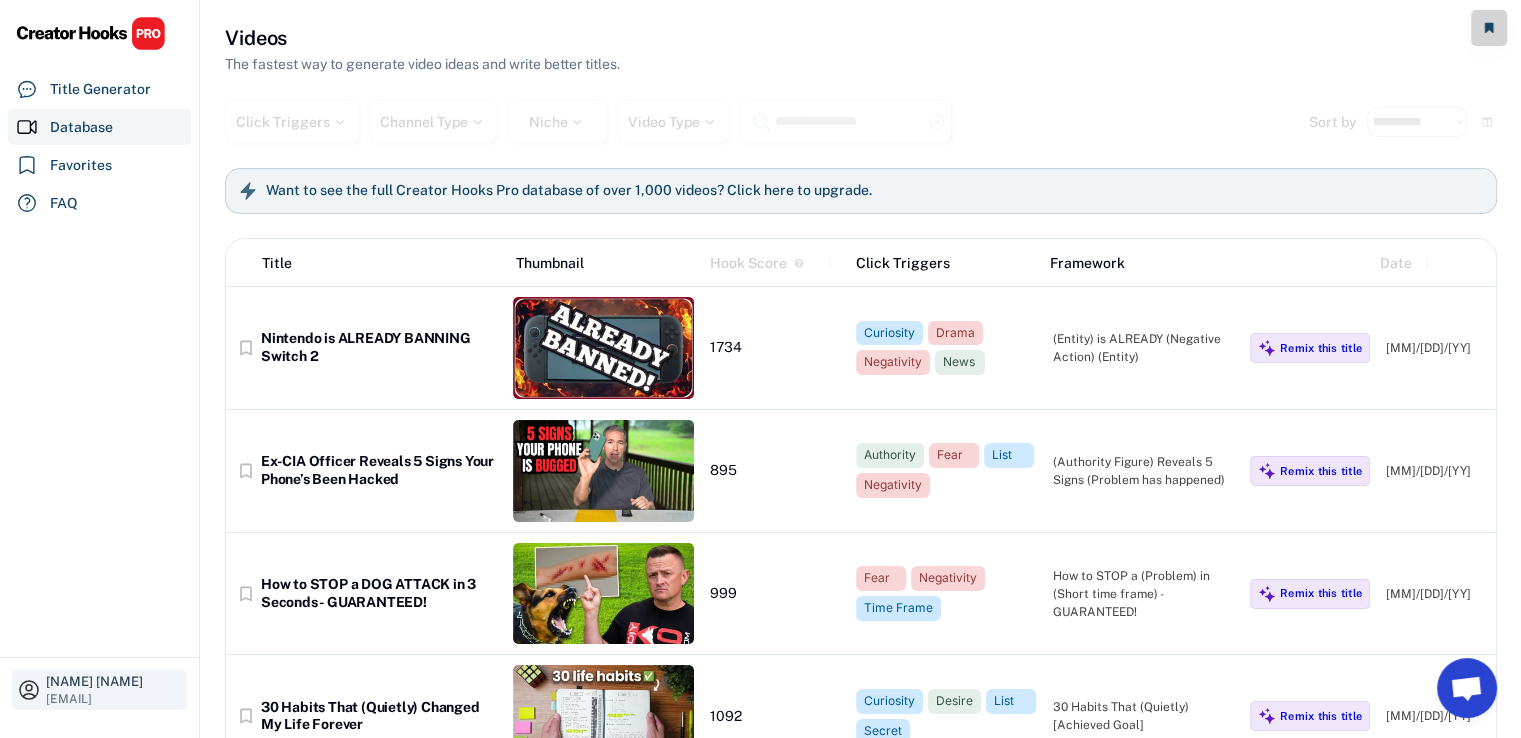 click on "[FIRST] [LAST]" at bounding box center [114, 681] 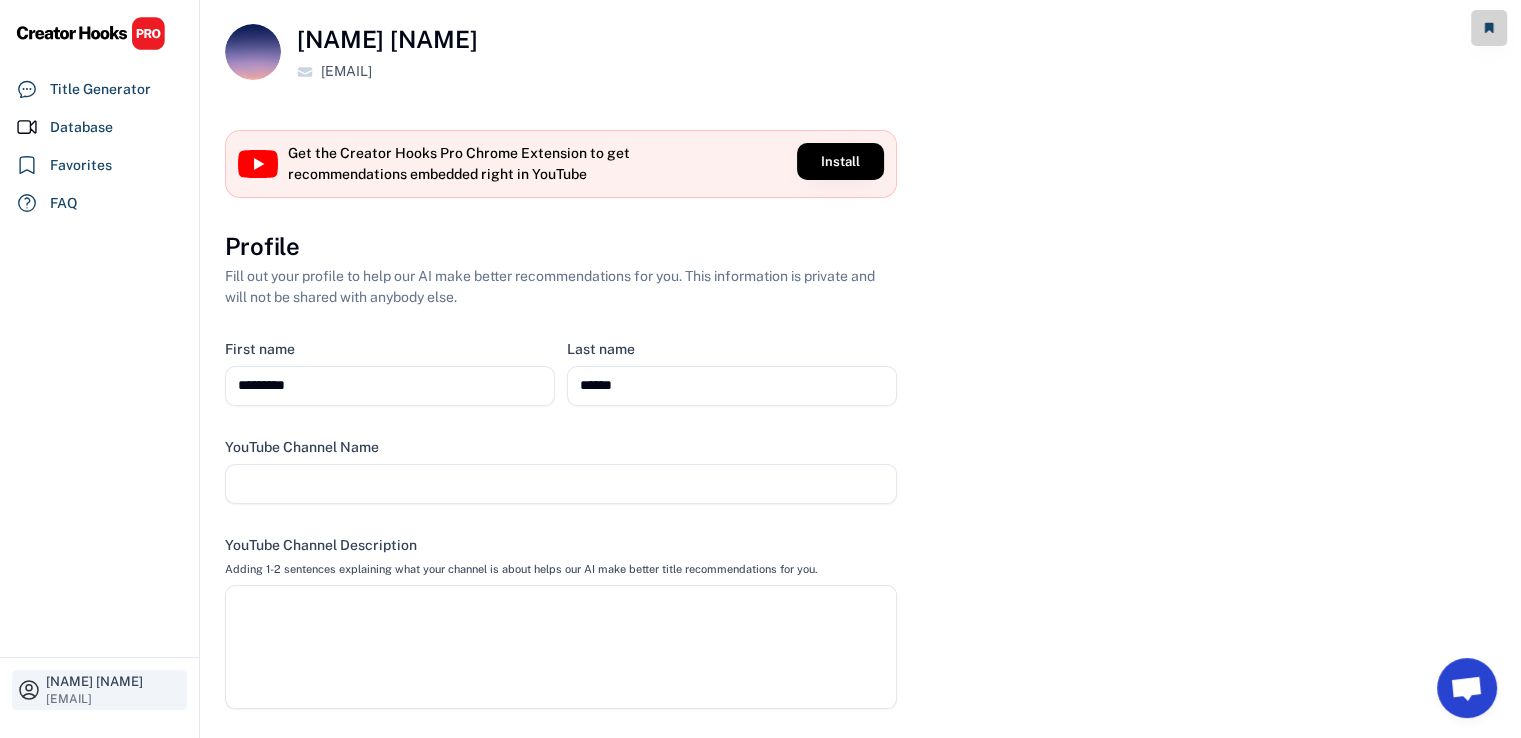 select 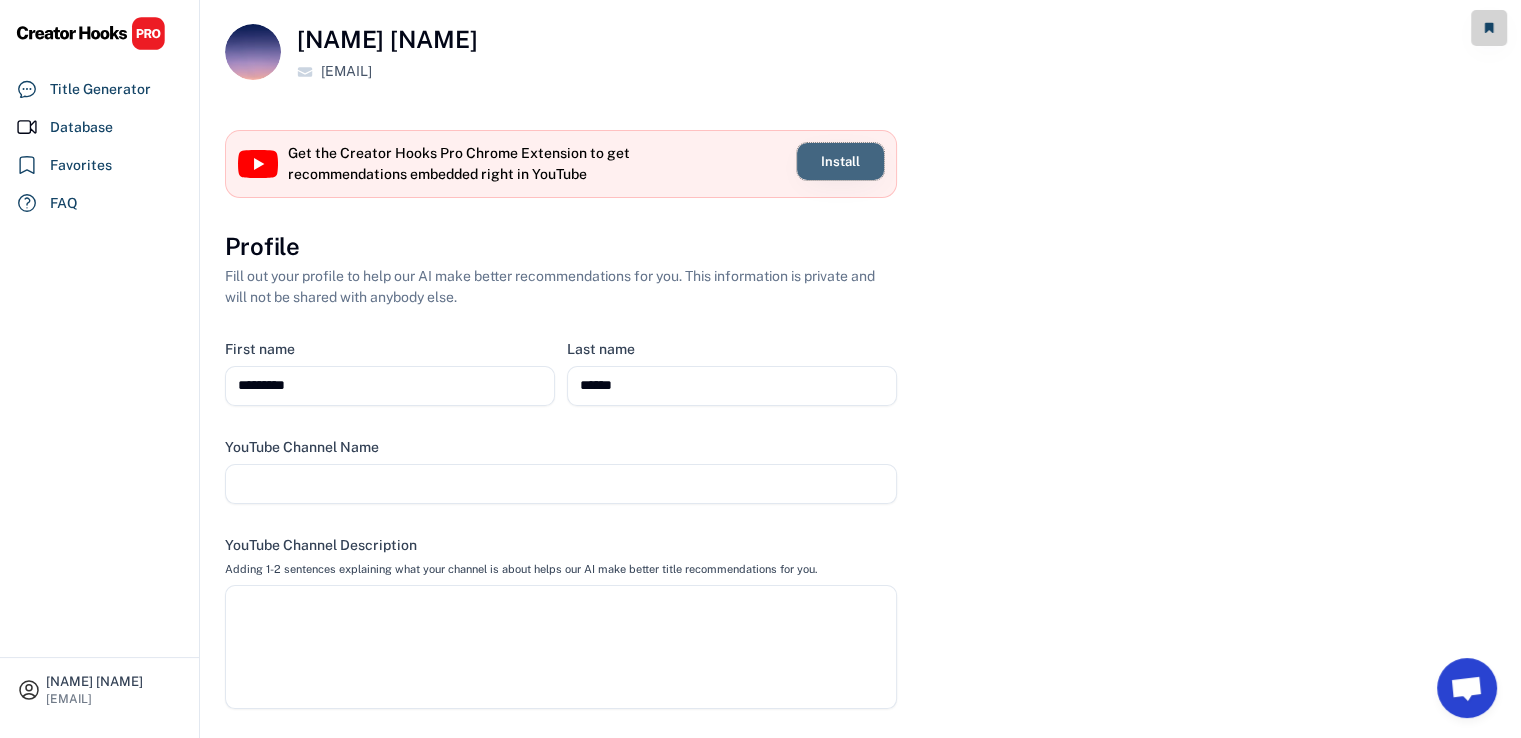 click on "Install" at bounding box center [840, 161] 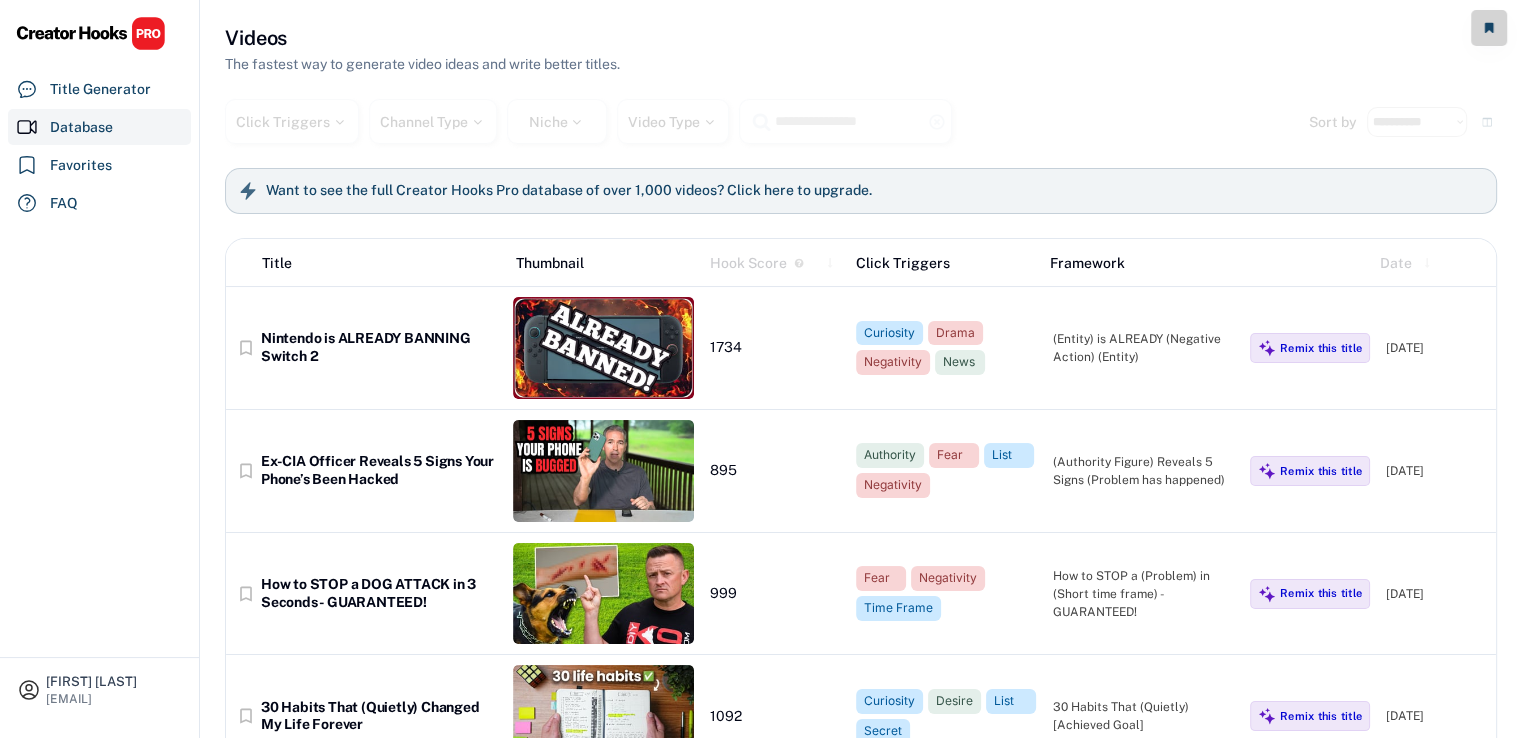 scroll, scrollTop: 0, scrollLeft: 0, axis: both 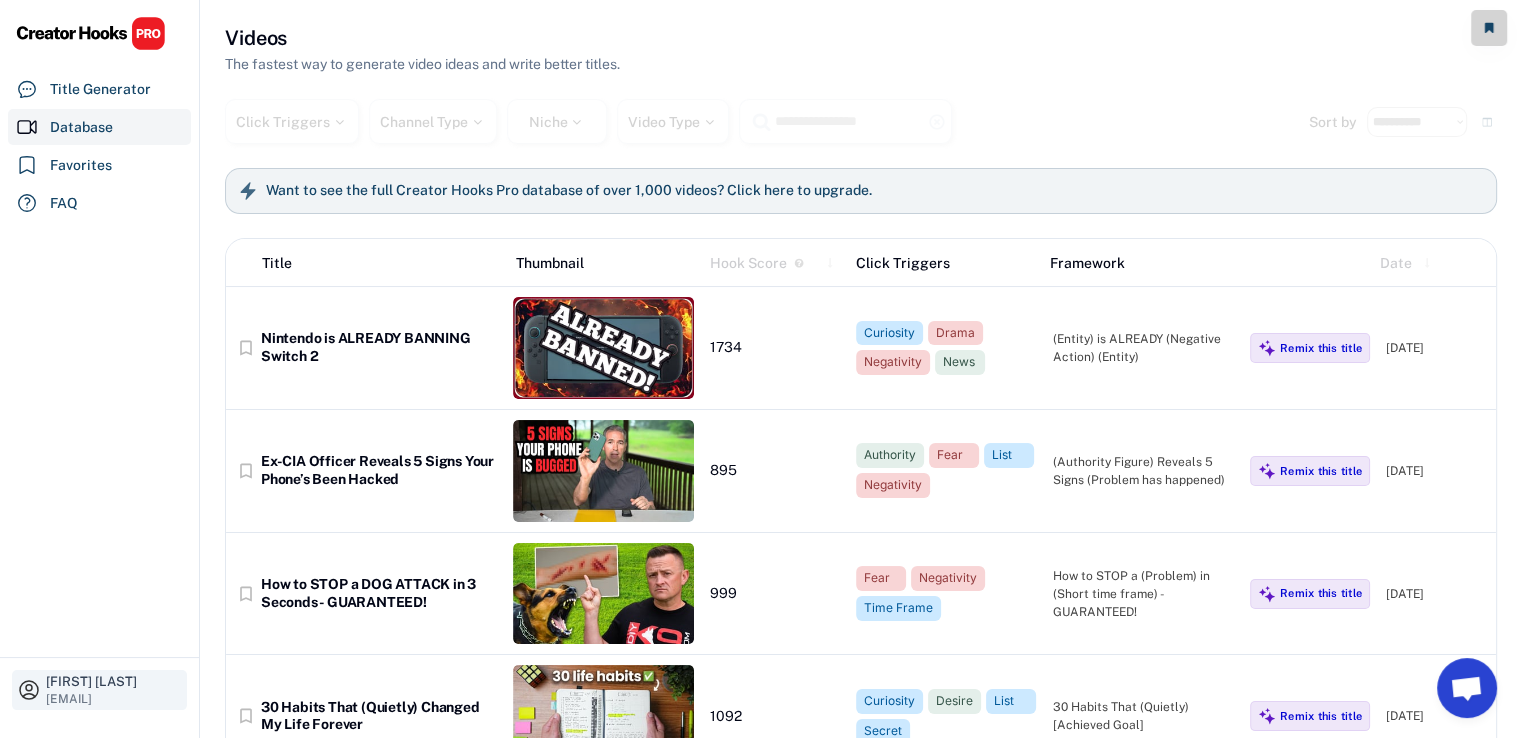 click on "[EMAIL]" at bounding box center (69, 699) 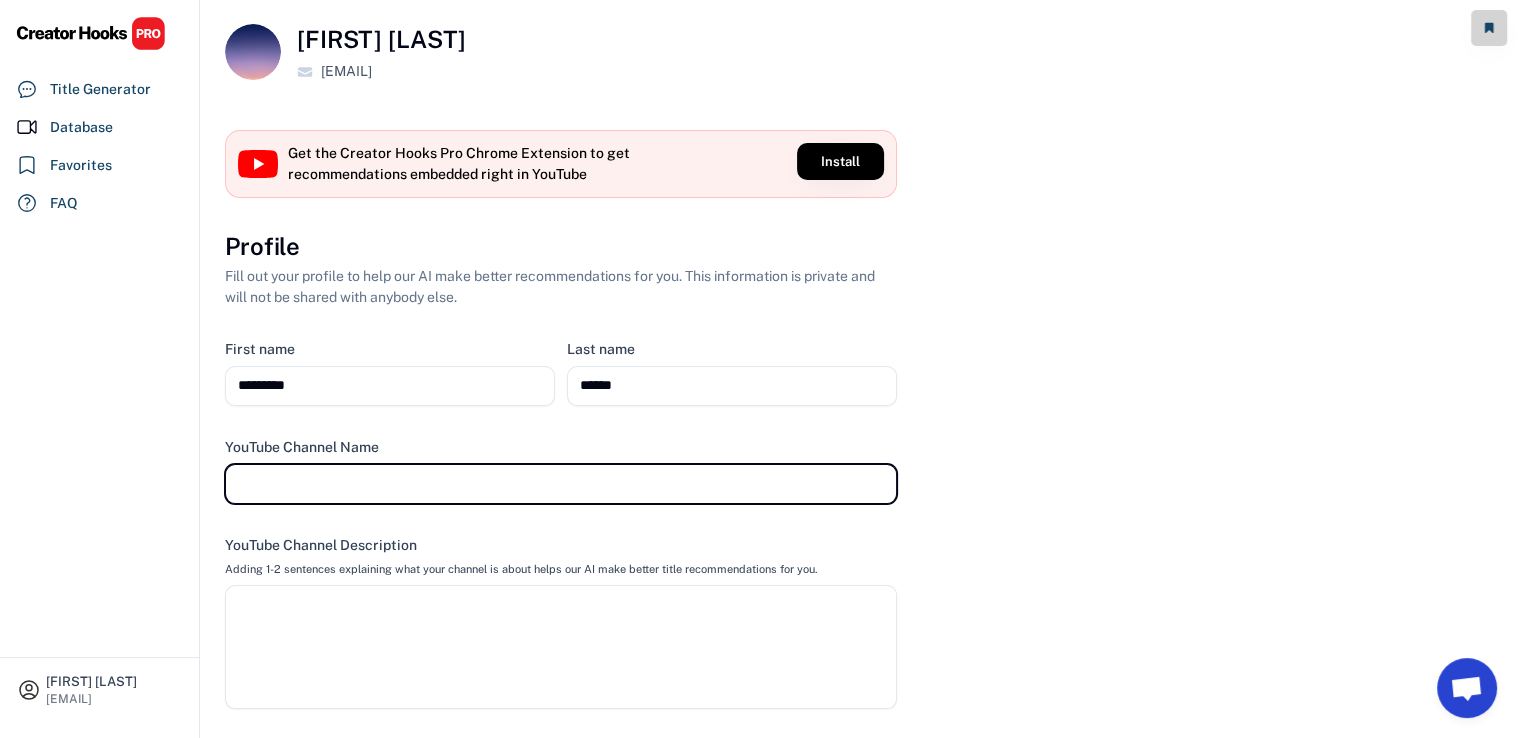 click at bounding box center [561, 484] 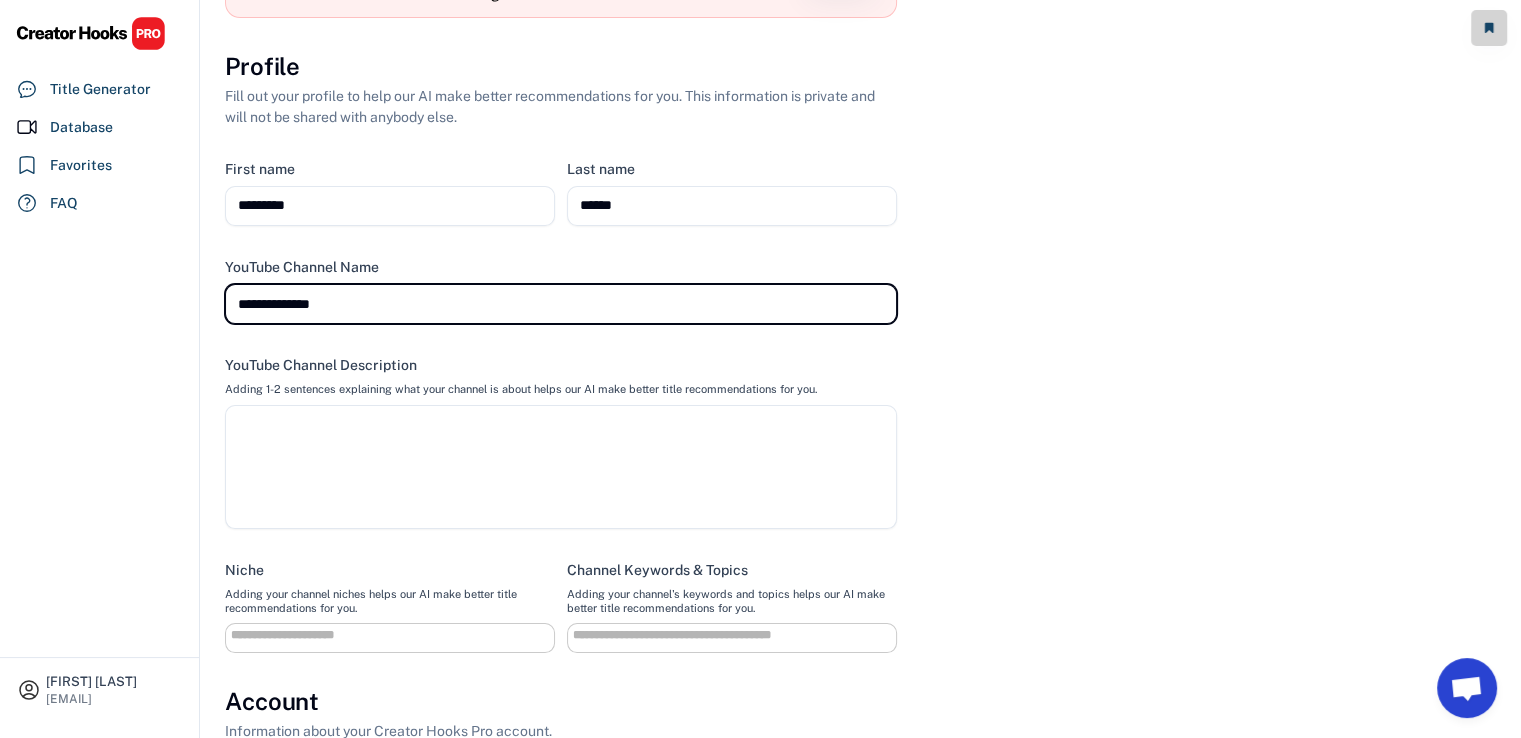 scroll, scrollTop: 184, scrollLeft: 0, axis: vertical 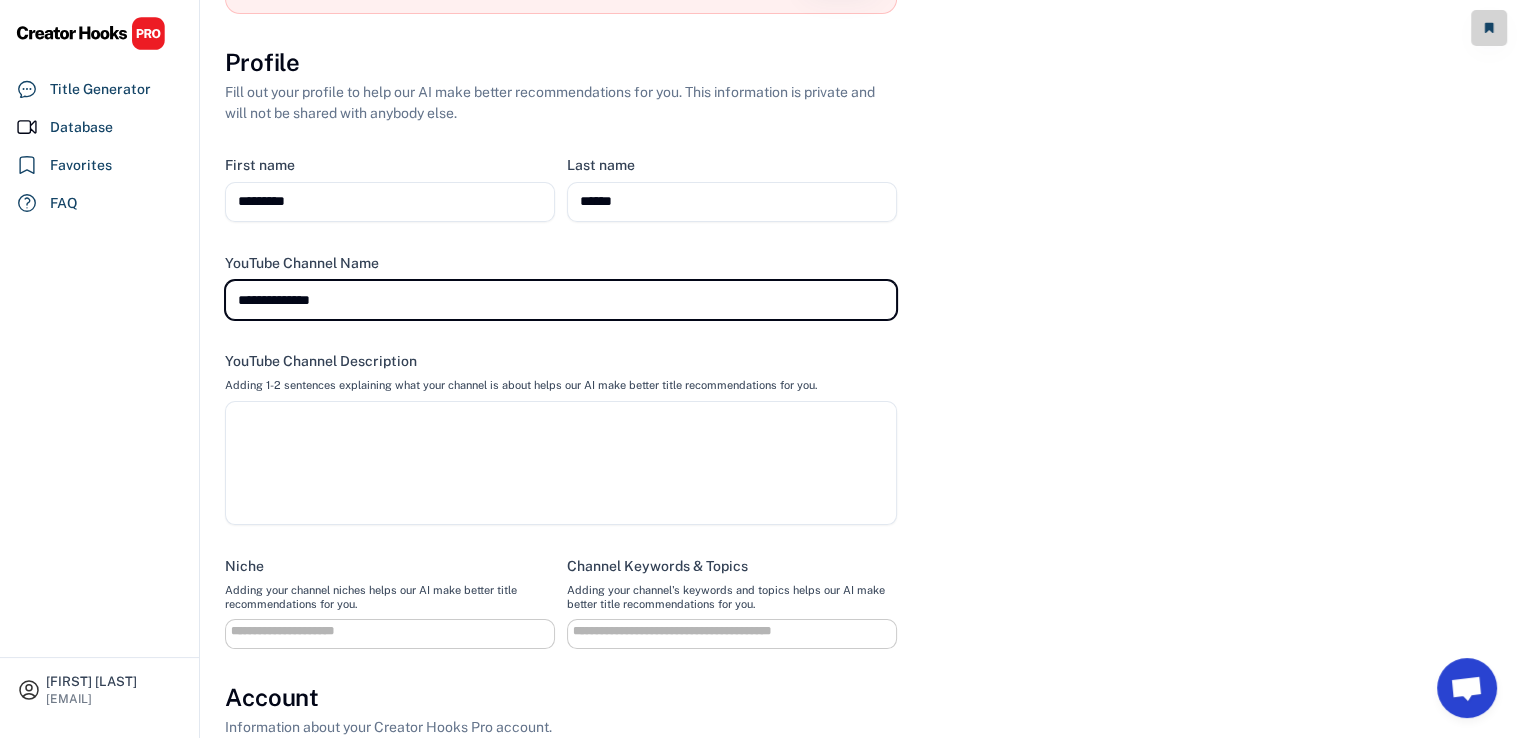 type on "**********" 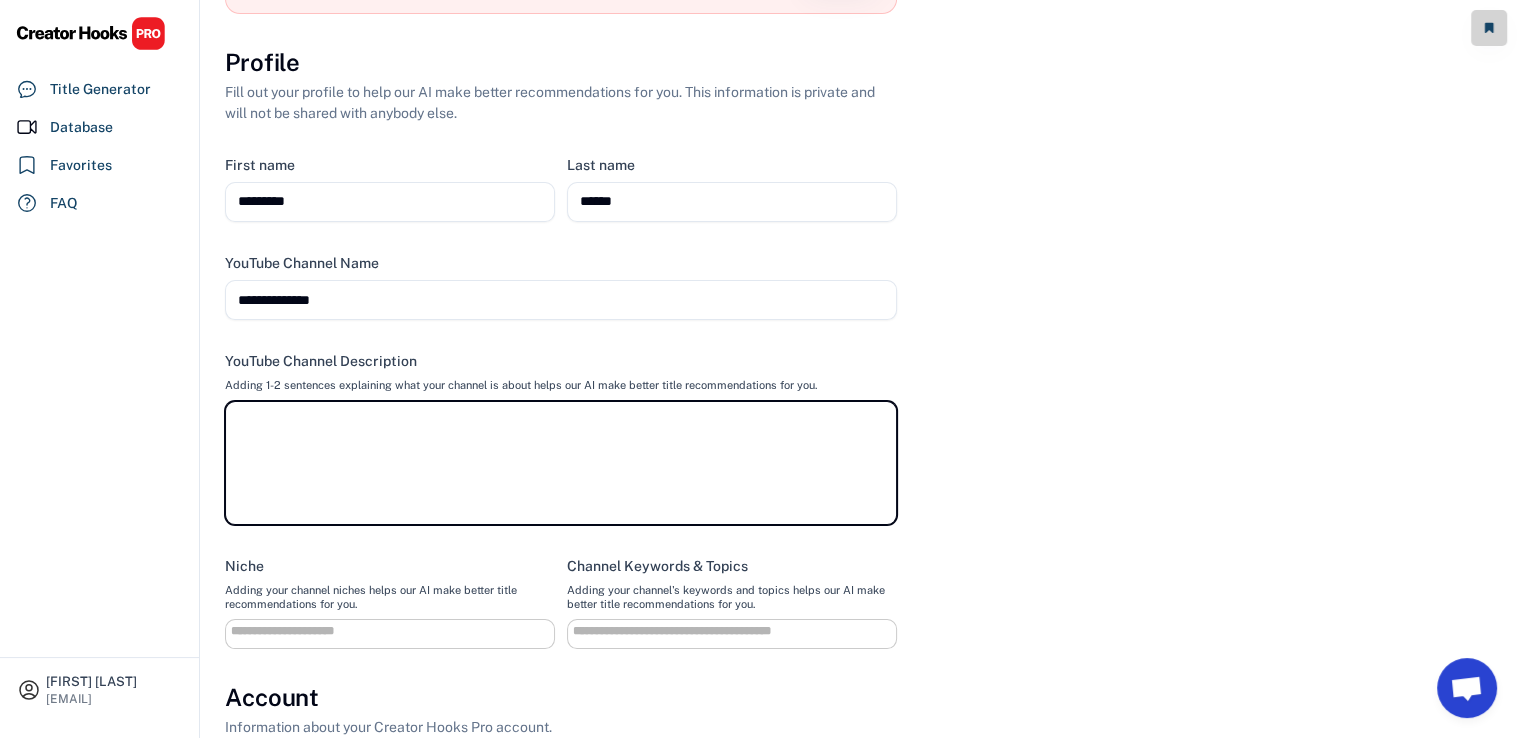 click at bounding box center [561, 463] 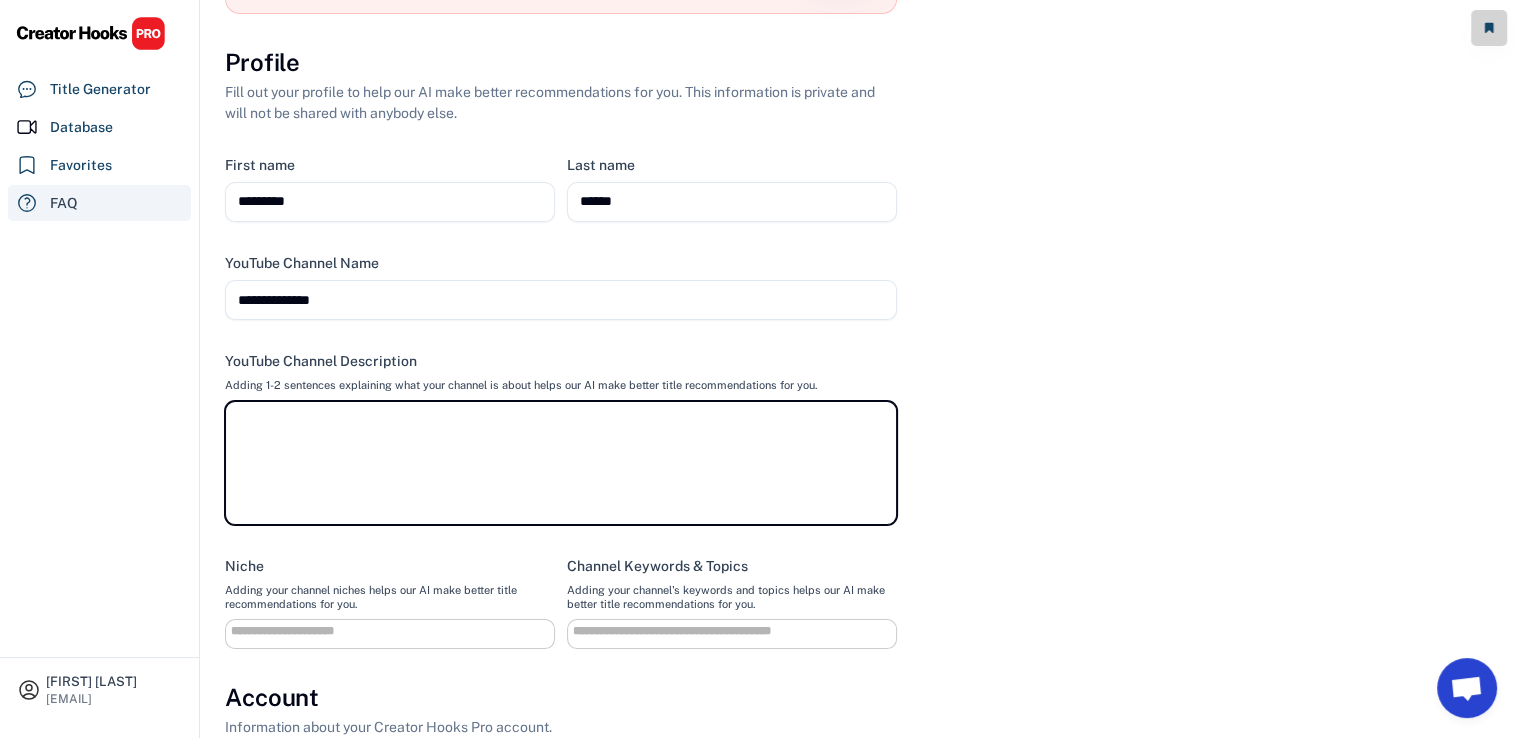 paste on "**********" 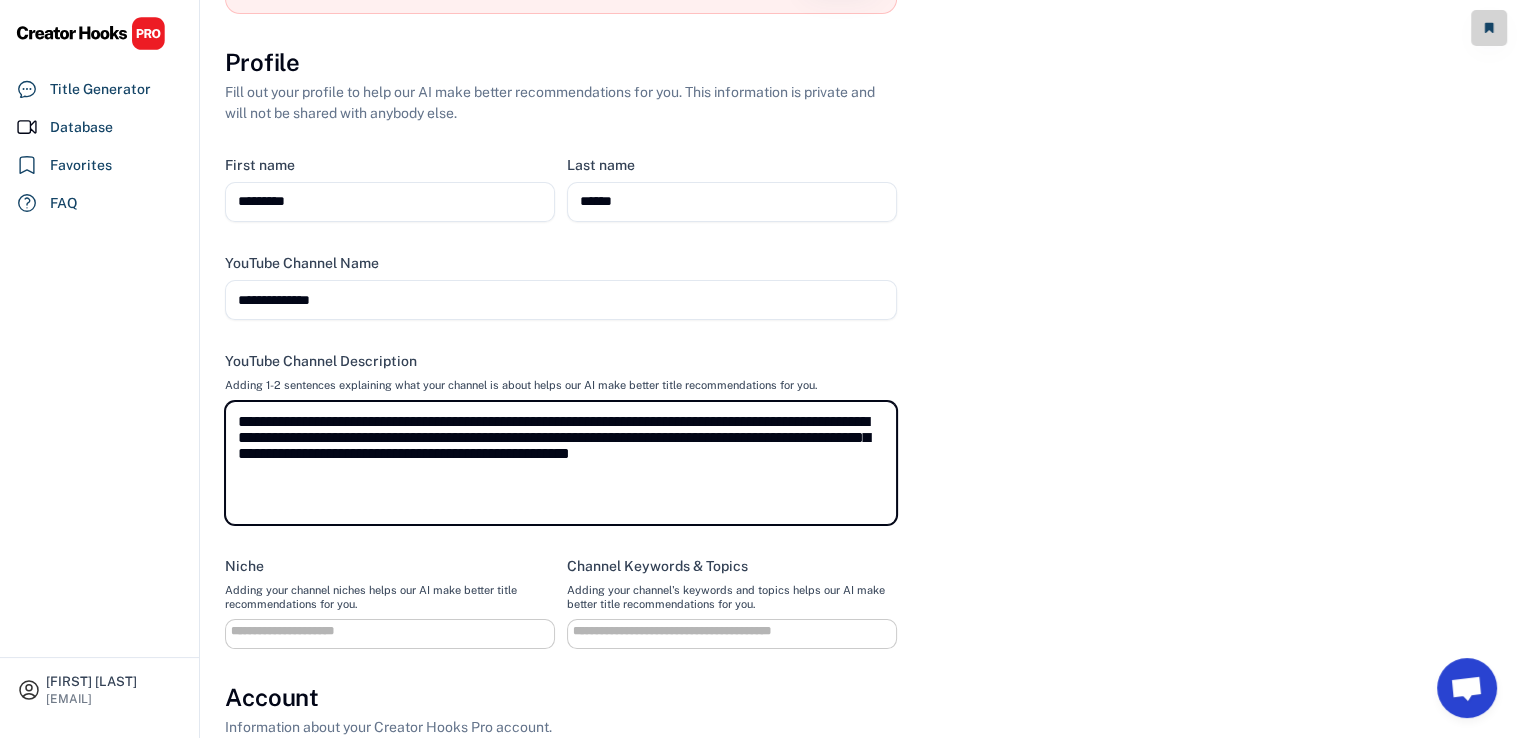 click on "**********" at bounding box center [561, 463] 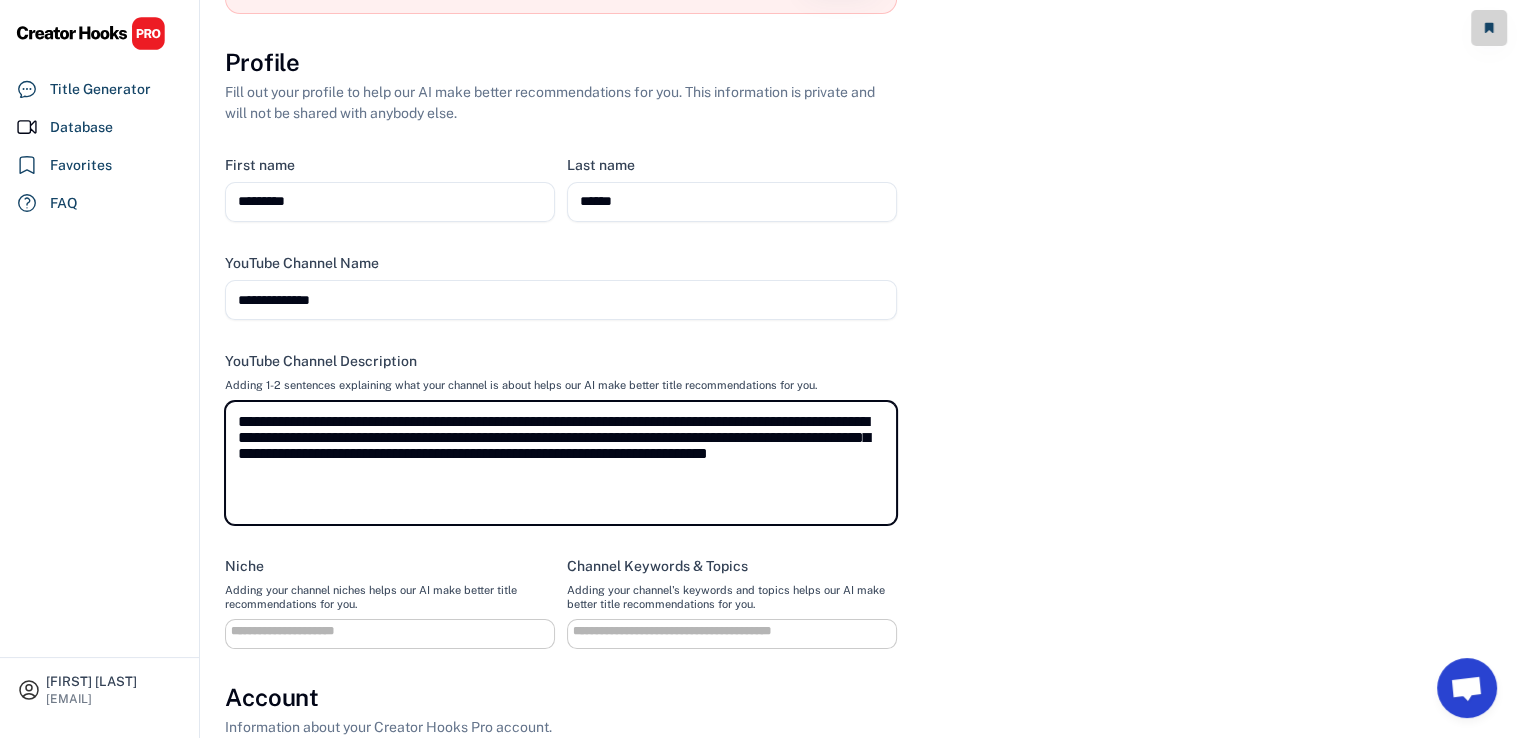 click on "**********" at bounding box center (561, 463) 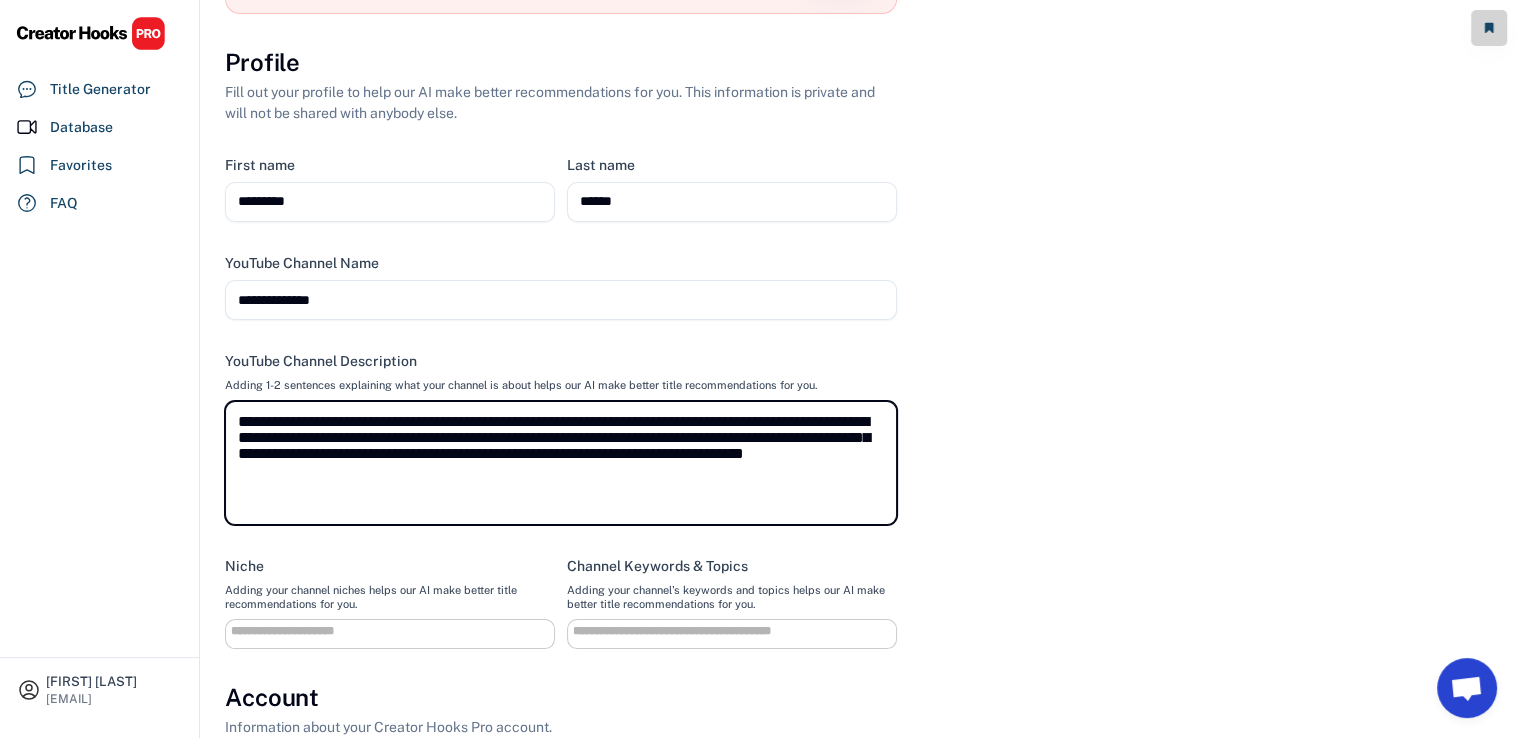 click on "**********" at bounding box center (561, 463) 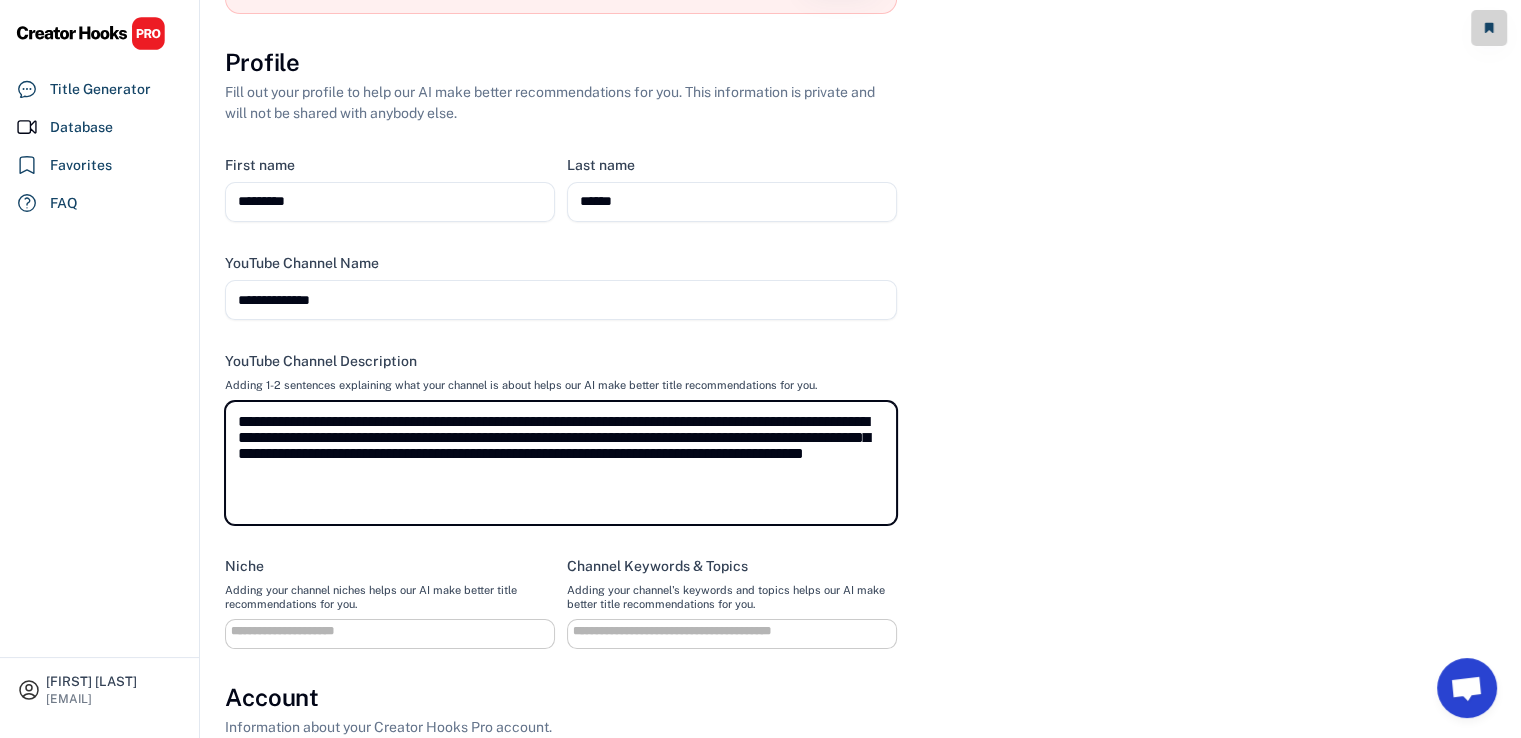 click on "**********" at bounding box center (561, 463) 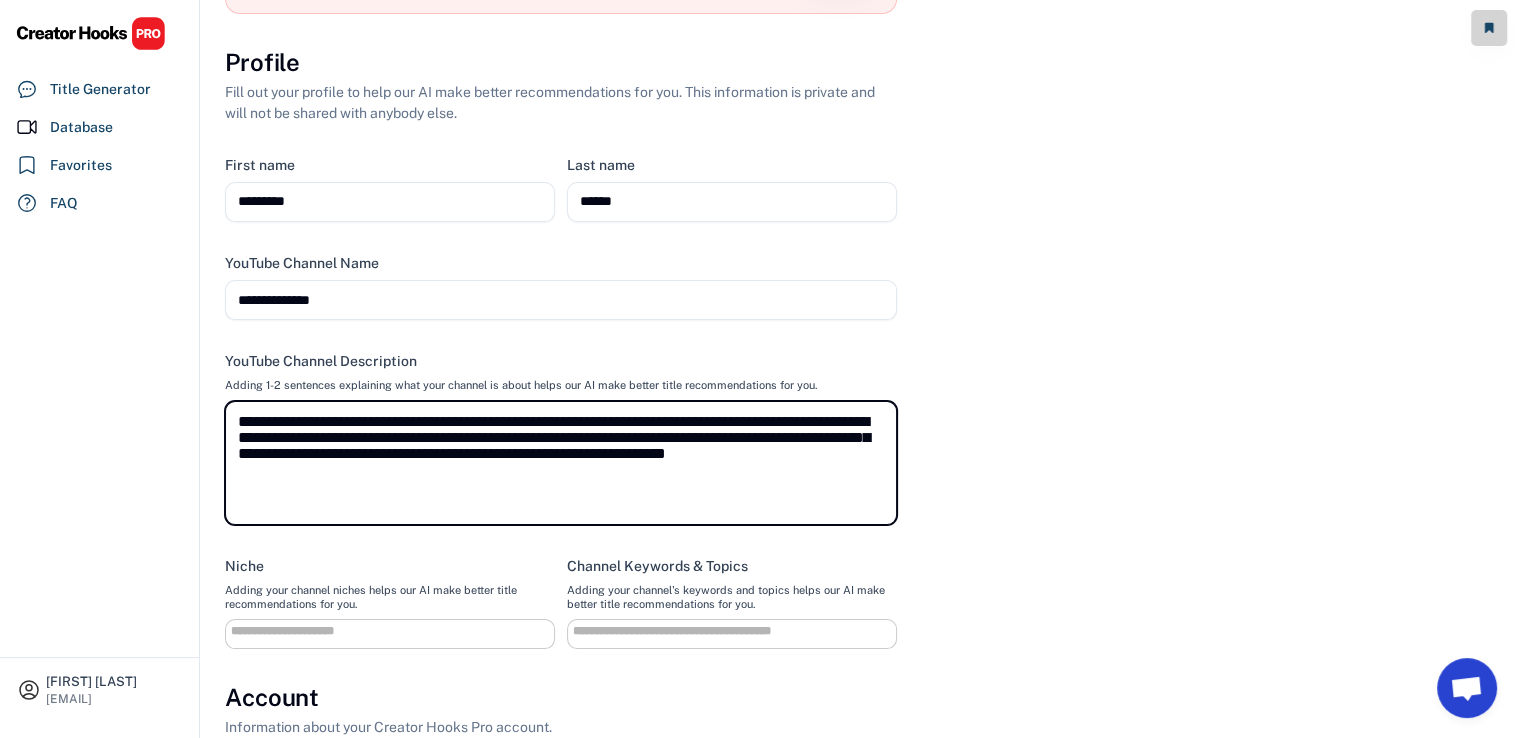 click on "**********" at bounding box center (561, 463) 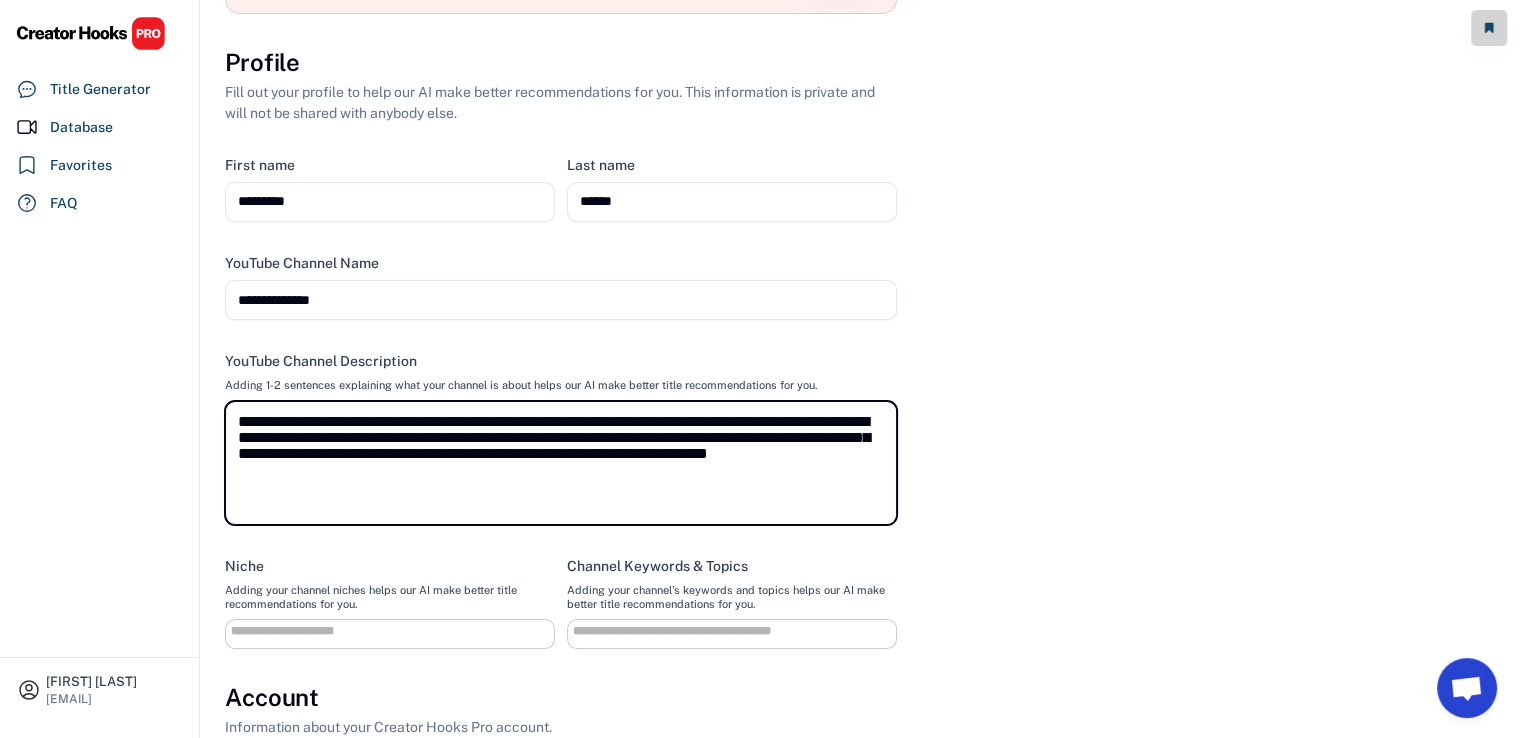 click on "**********" at bounding box center (561, 463) 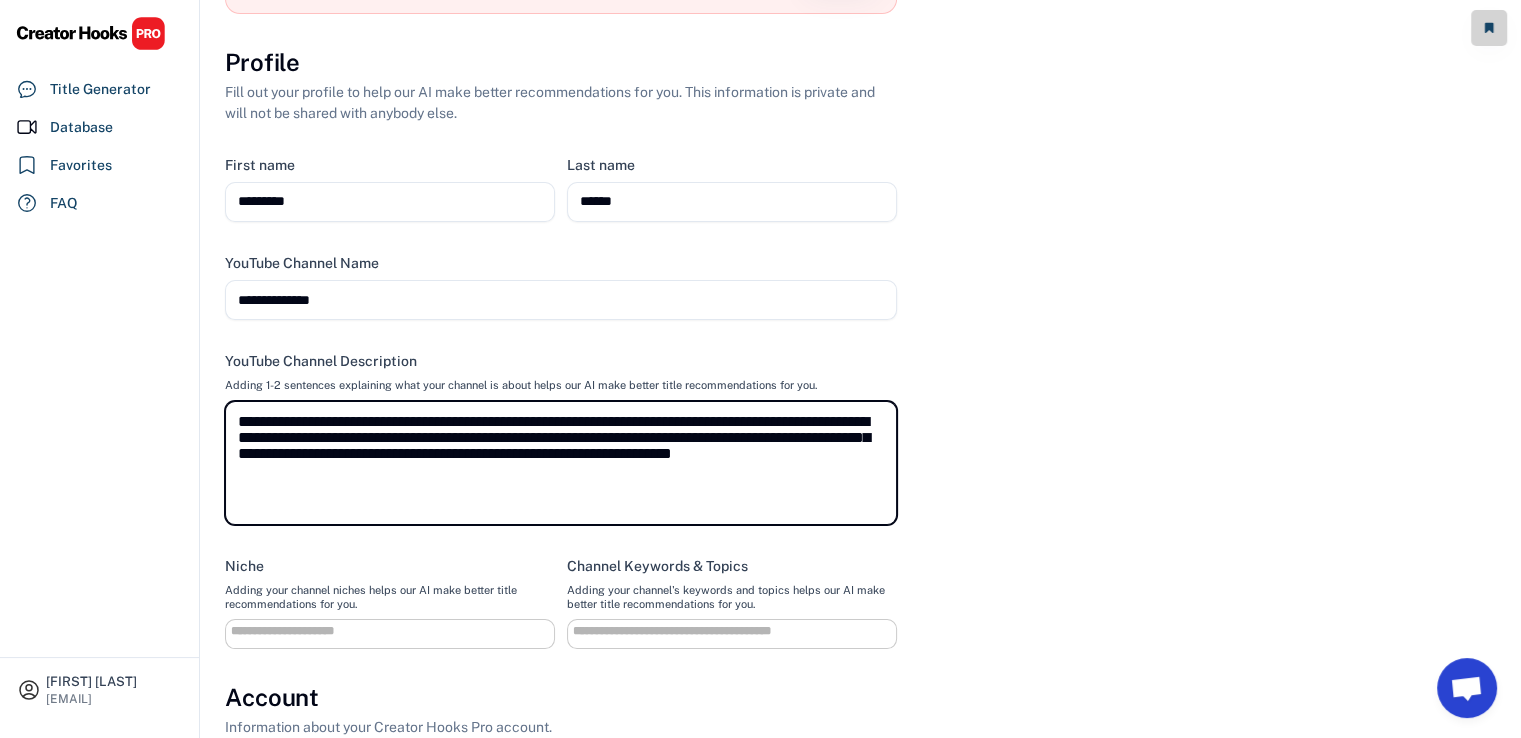 click on "**********" at bounding box center (561, 463) 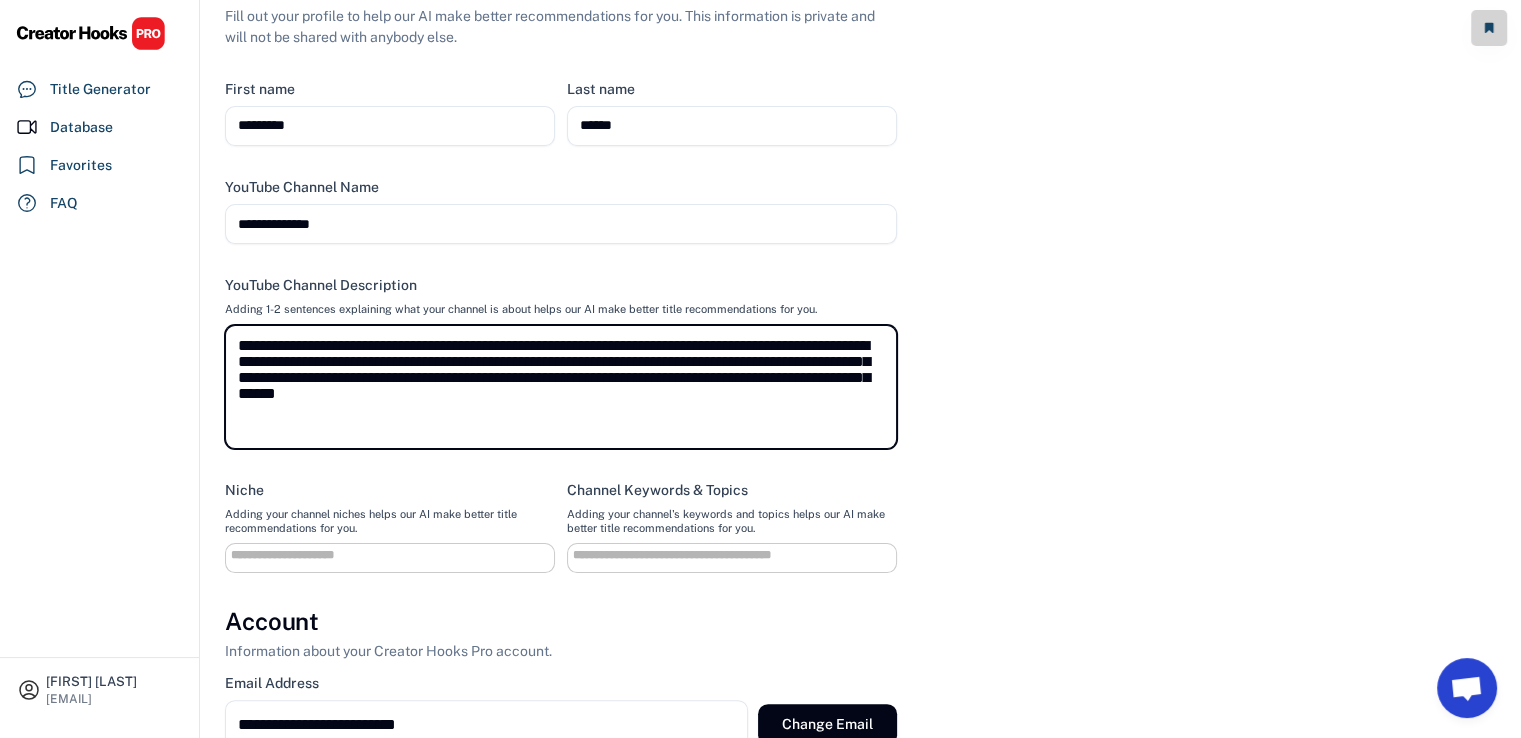 scroll, scrollTop: 308, scrollLeft: 0, axis: vertical 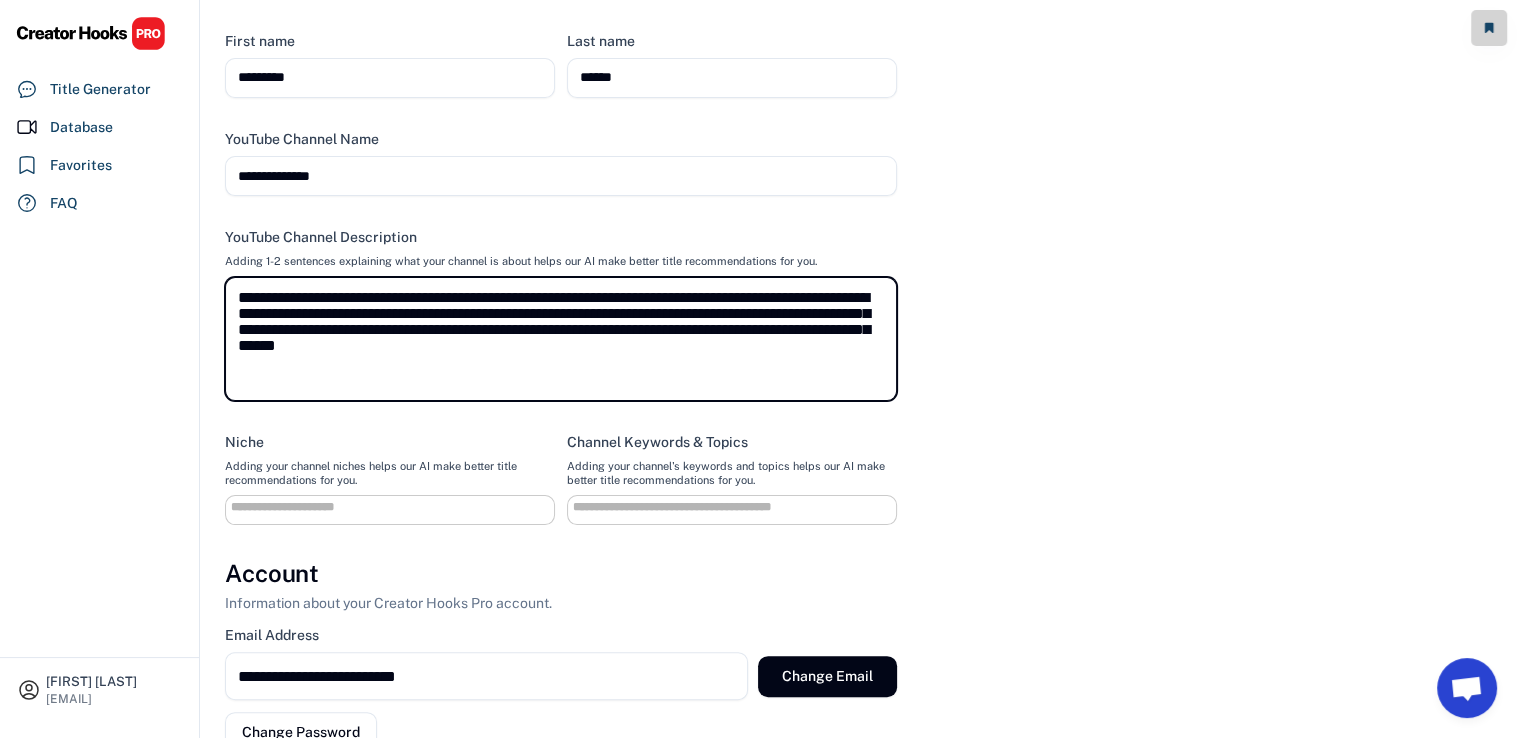 type on "**********" 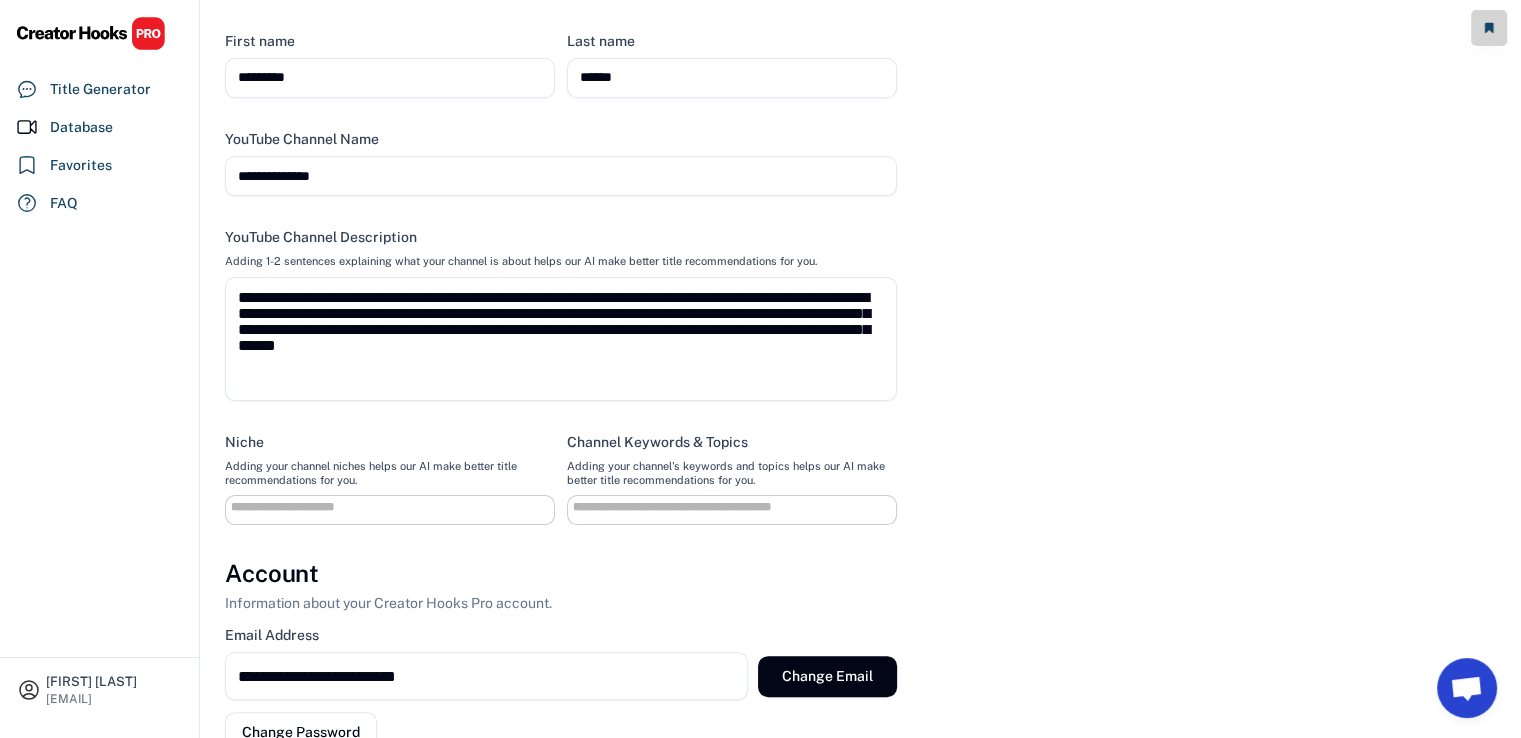 click at bounding box center (395, 507) 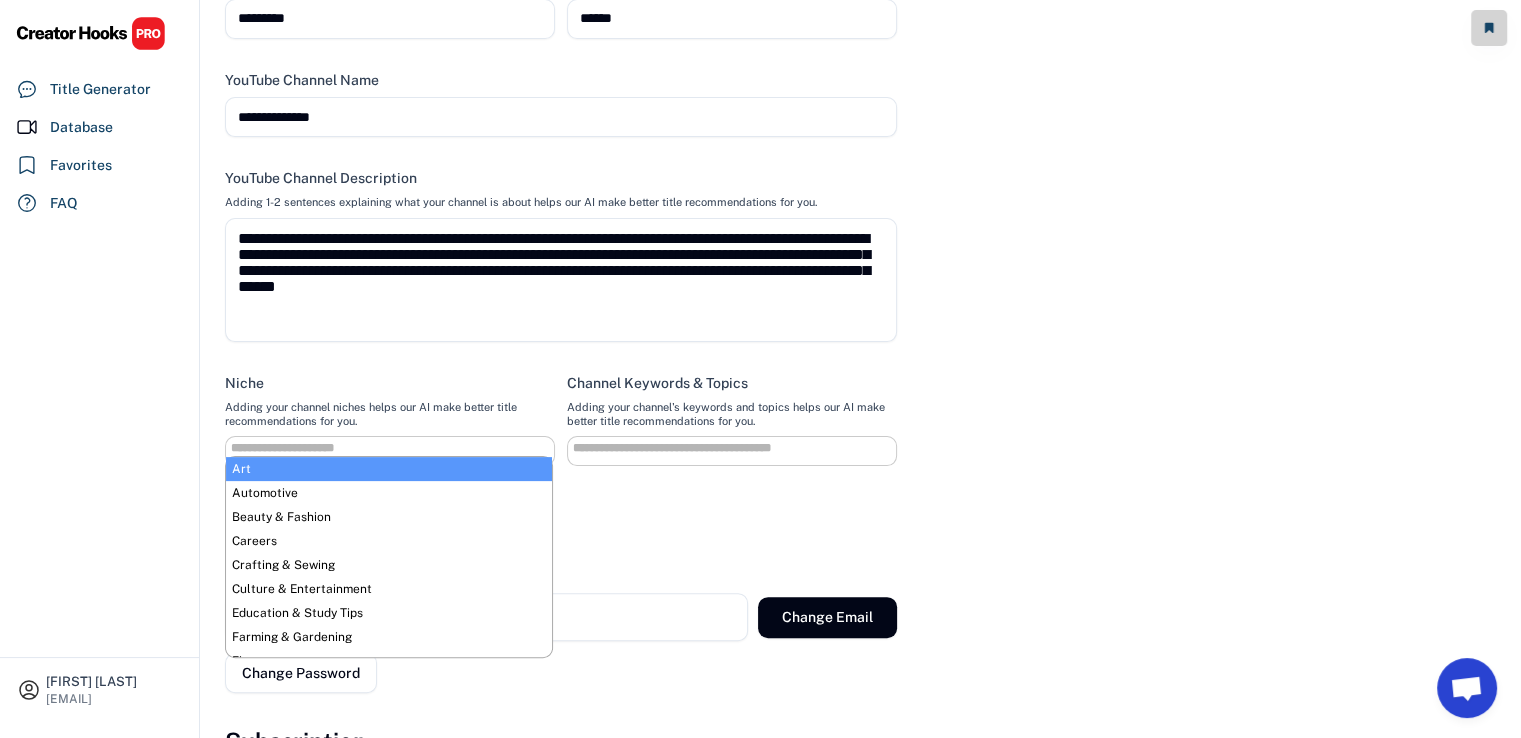 scroll, scrollTop: 450, scrollLeft: 0, axis: vertical 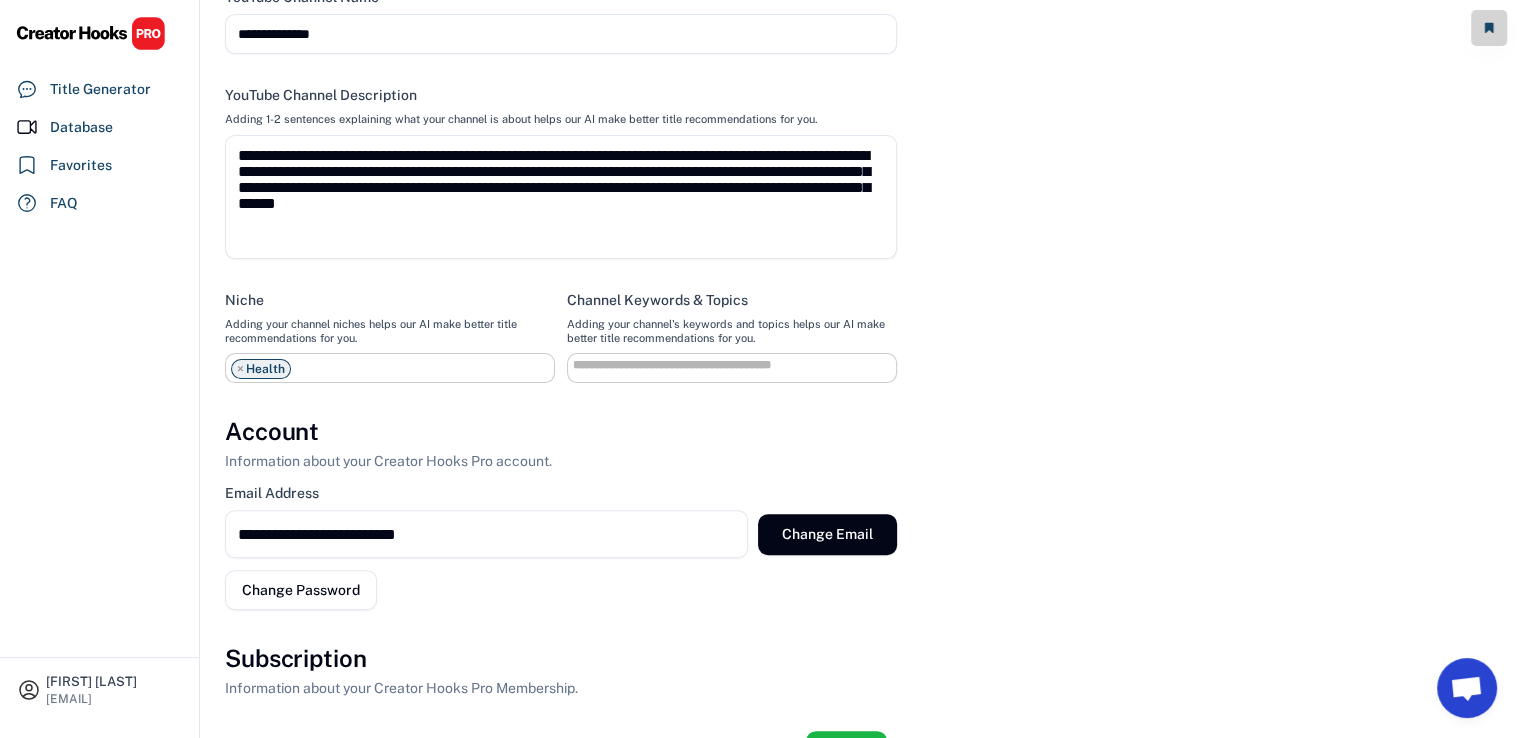 select on "**********" 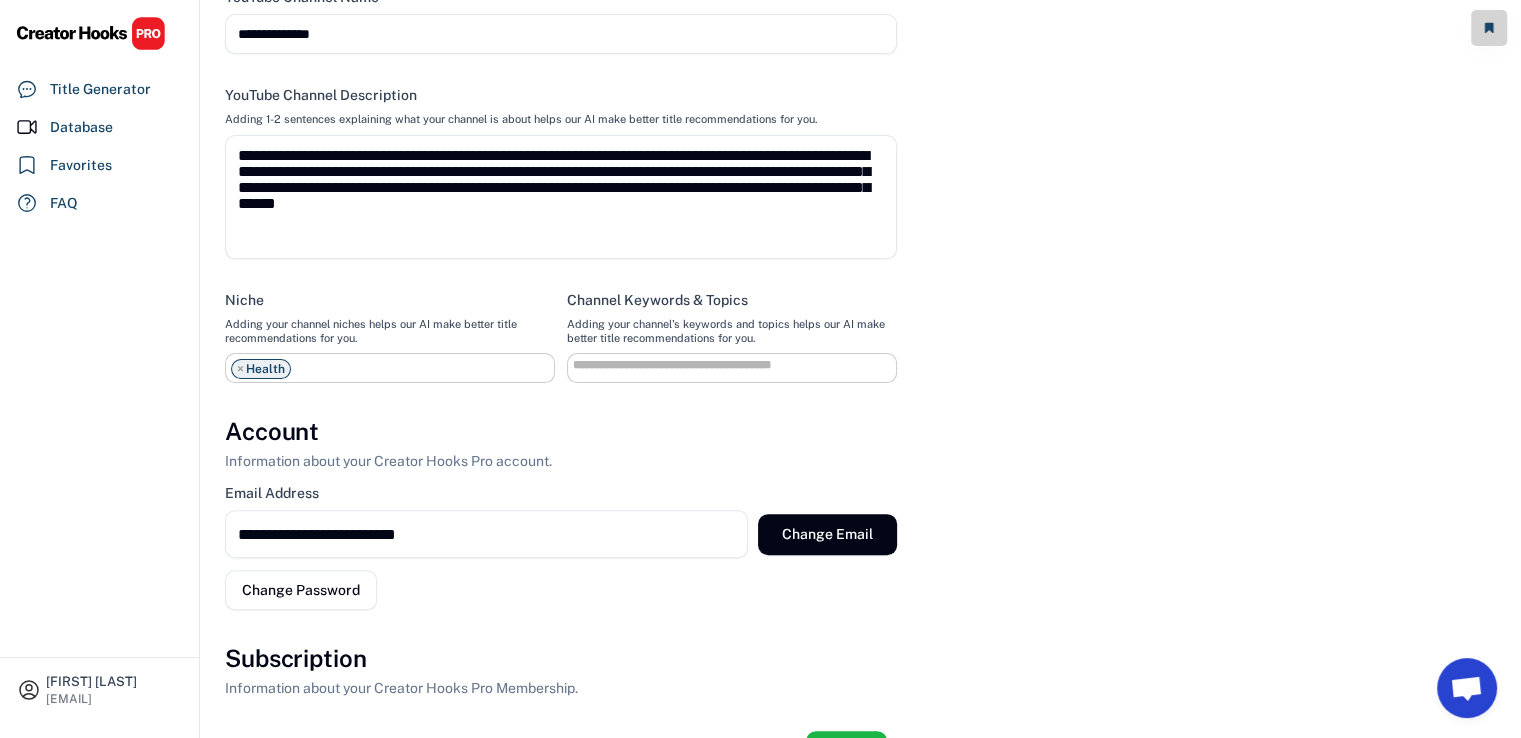 click at bounding box center [737, 365] 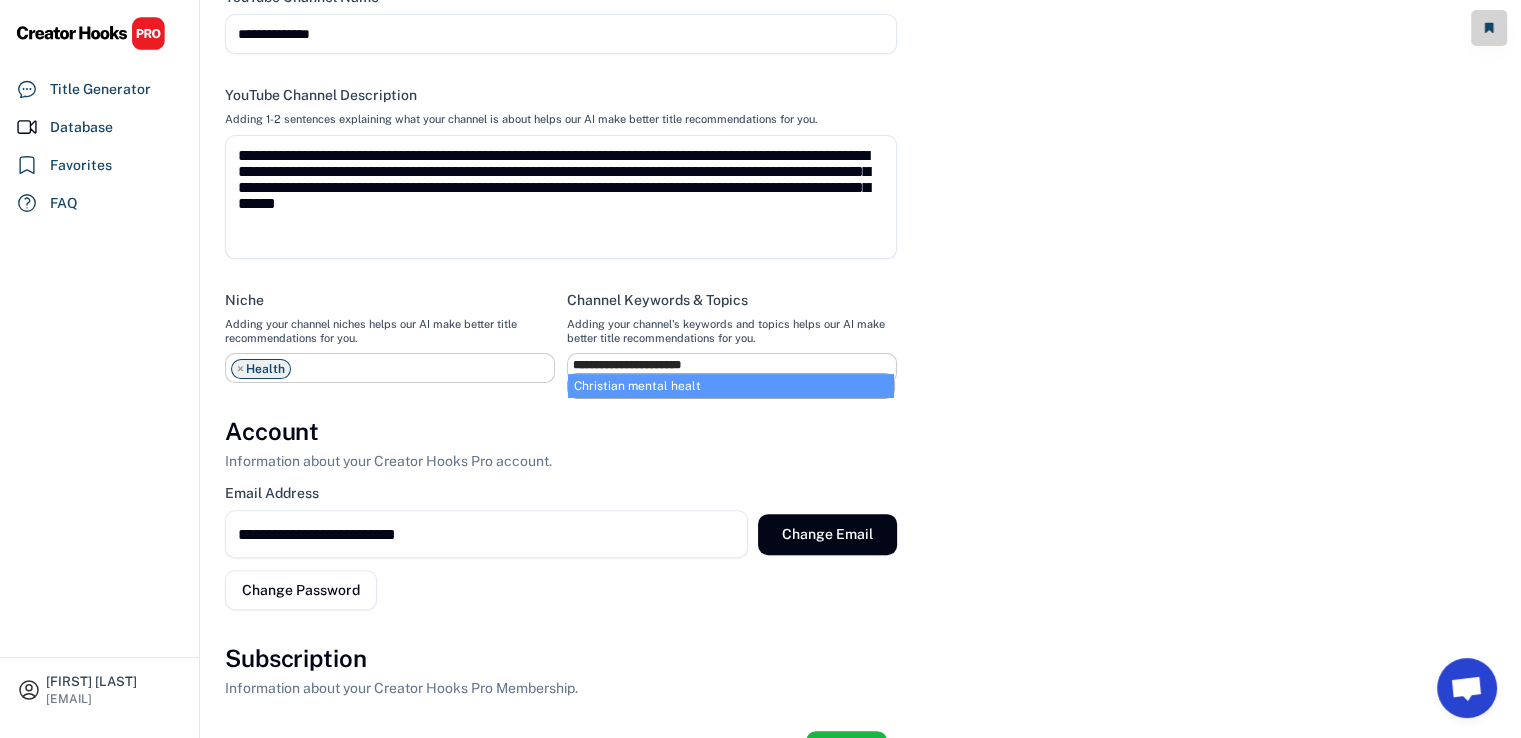 type on "**********" 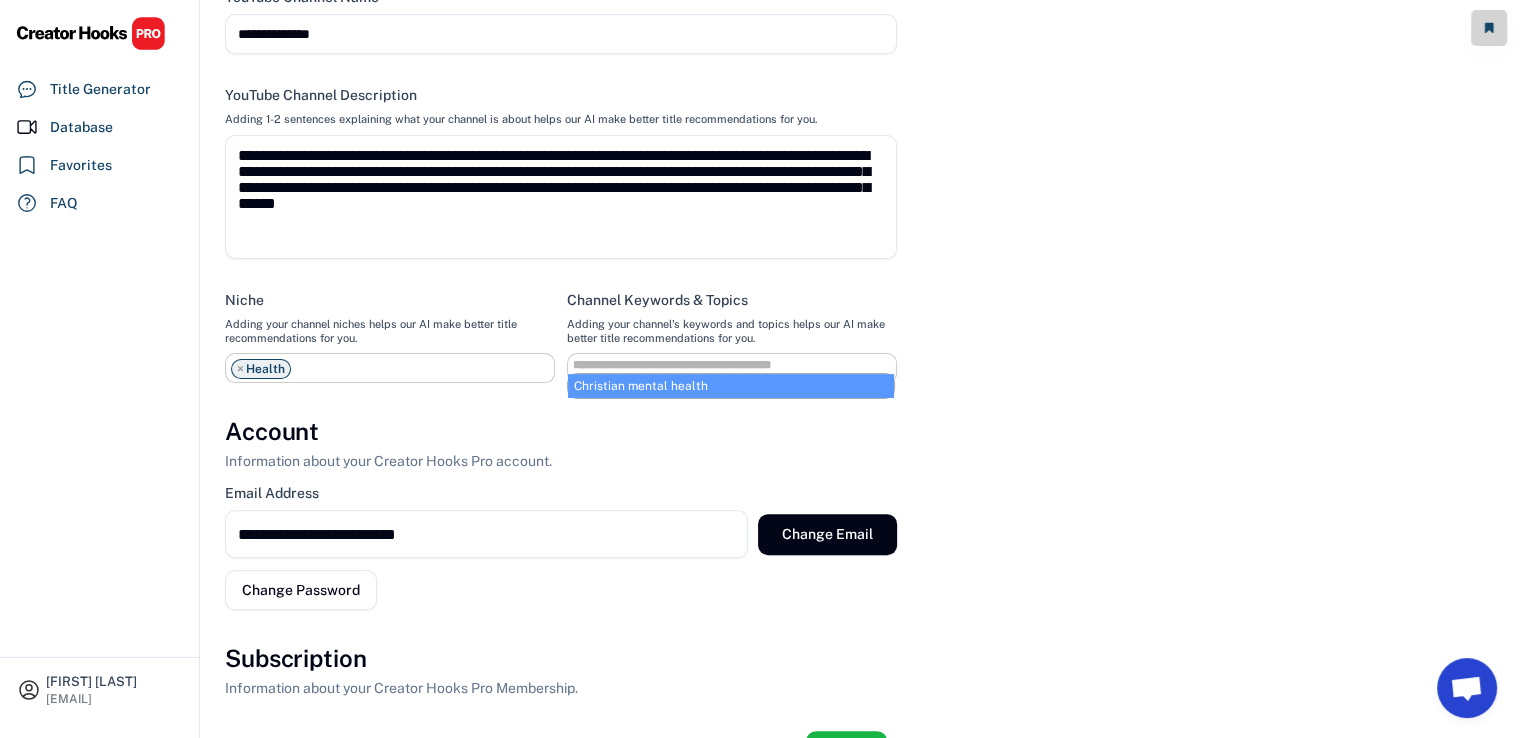 select on "**********" 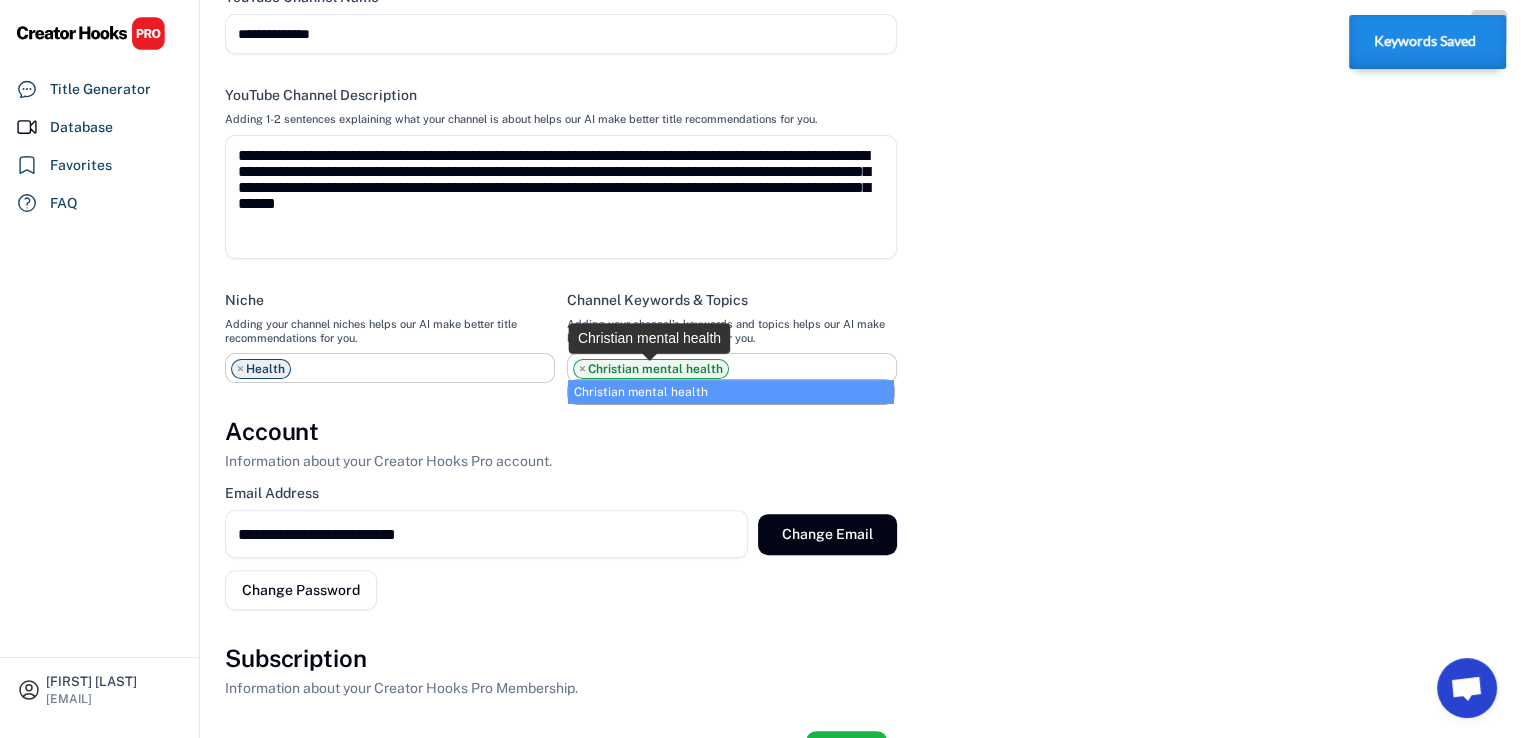 select on "**********" 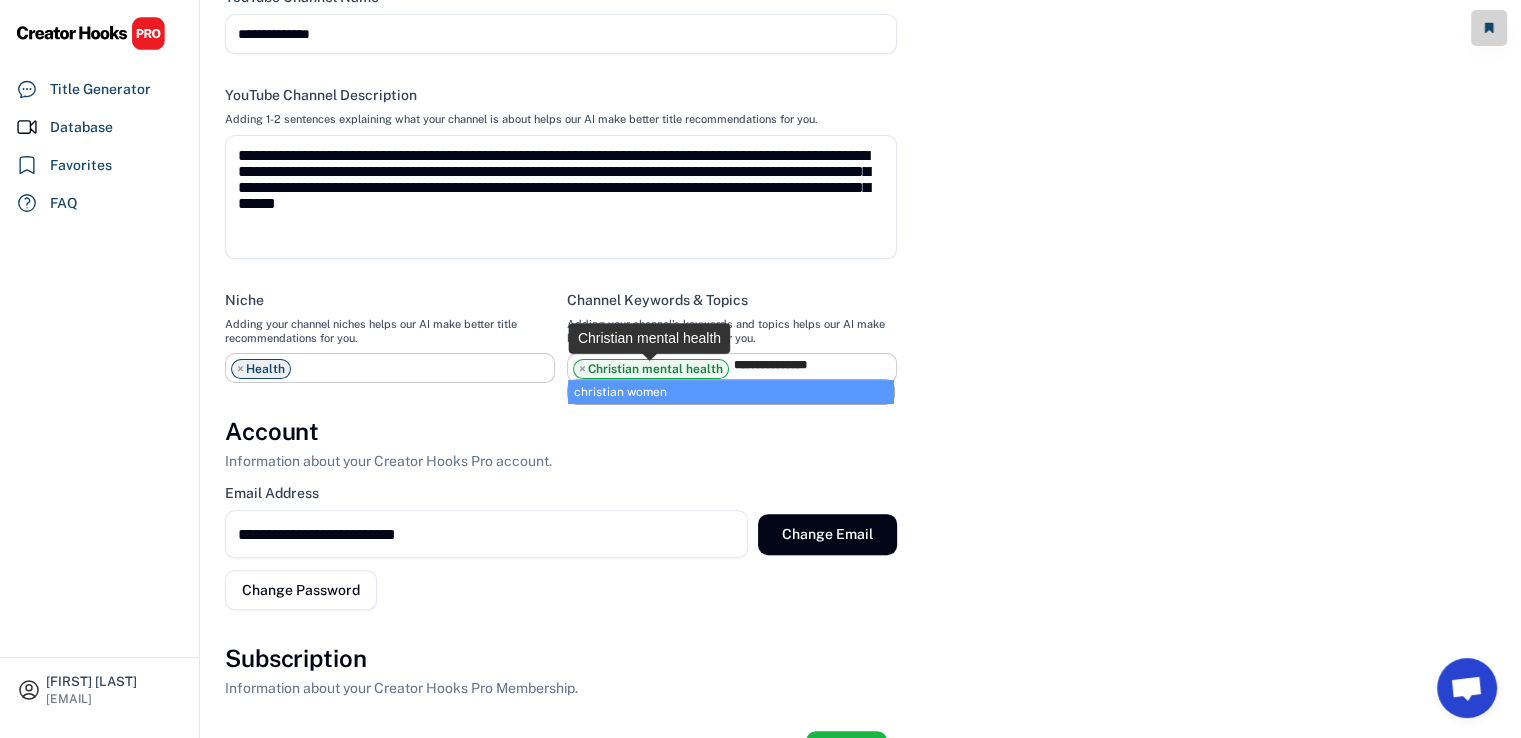 type on "**********" 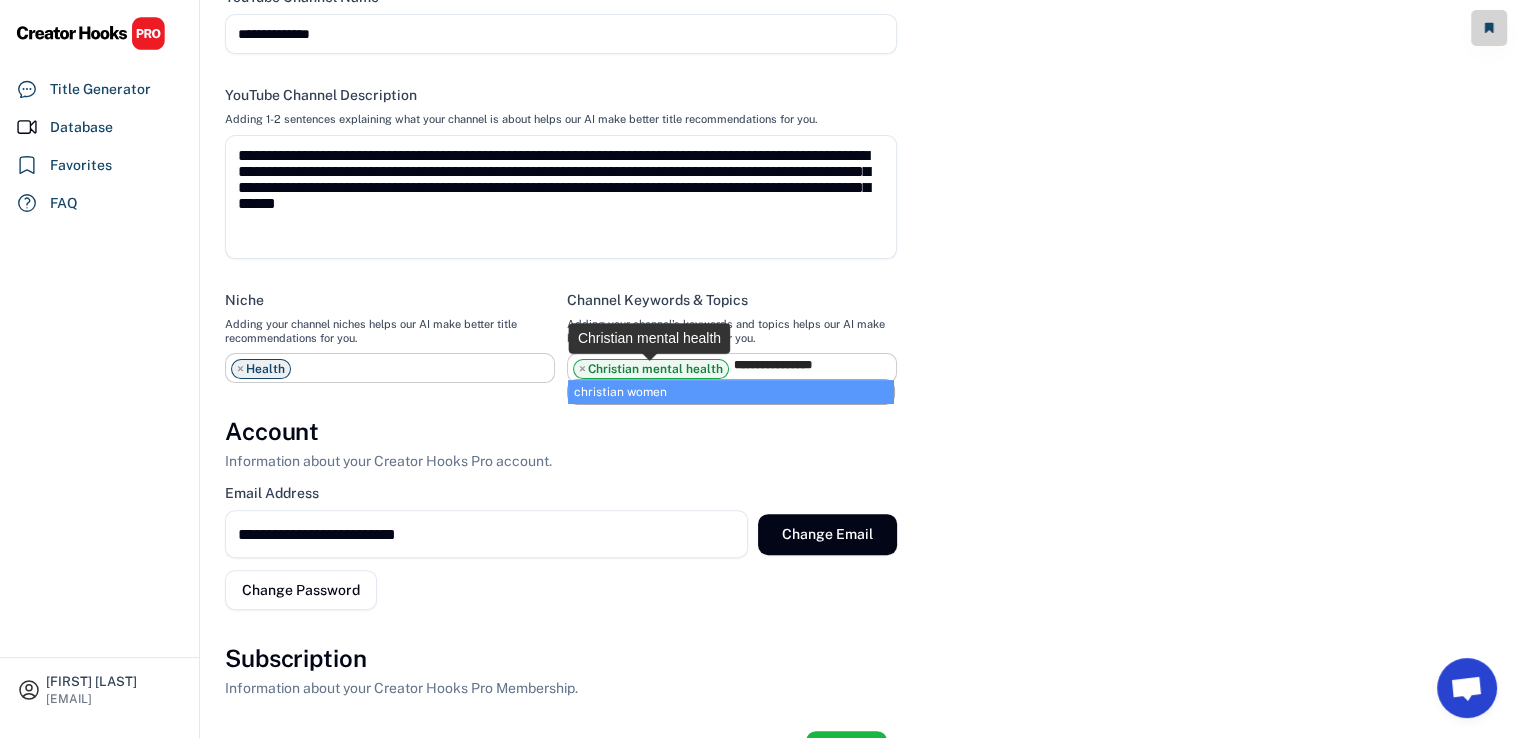 type 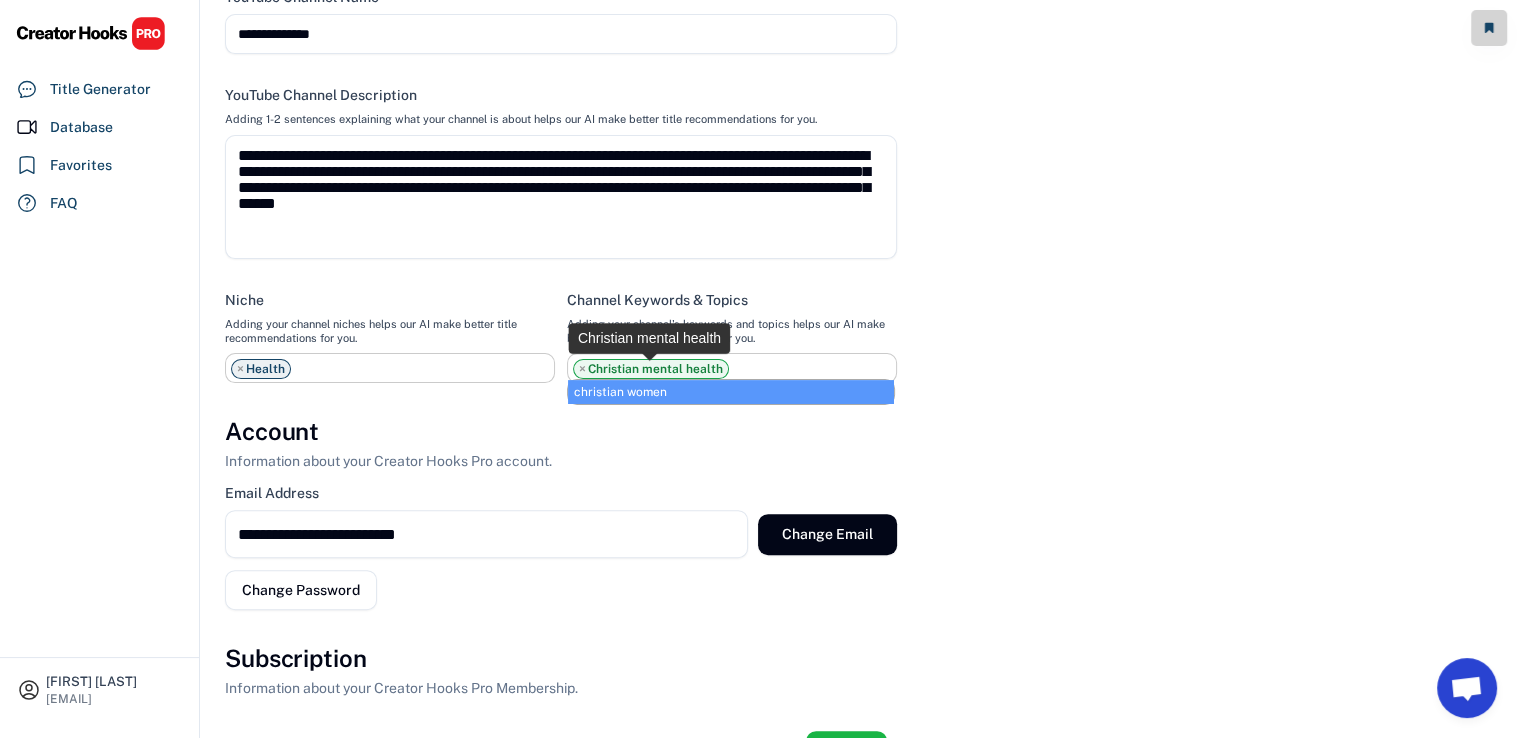 select on "**********" 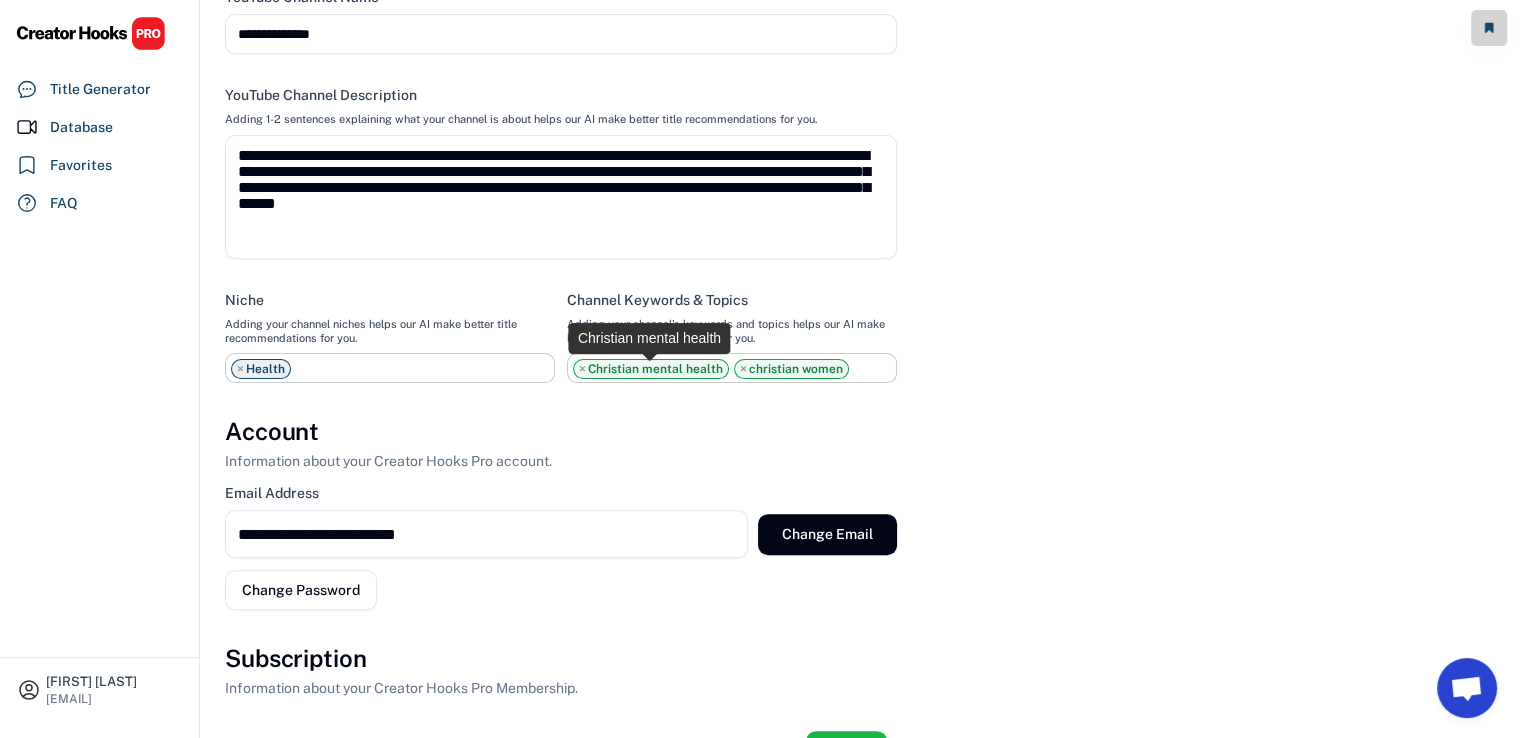 scroll, scrollTop: 16, scrollLeft: 0, axis: vertical 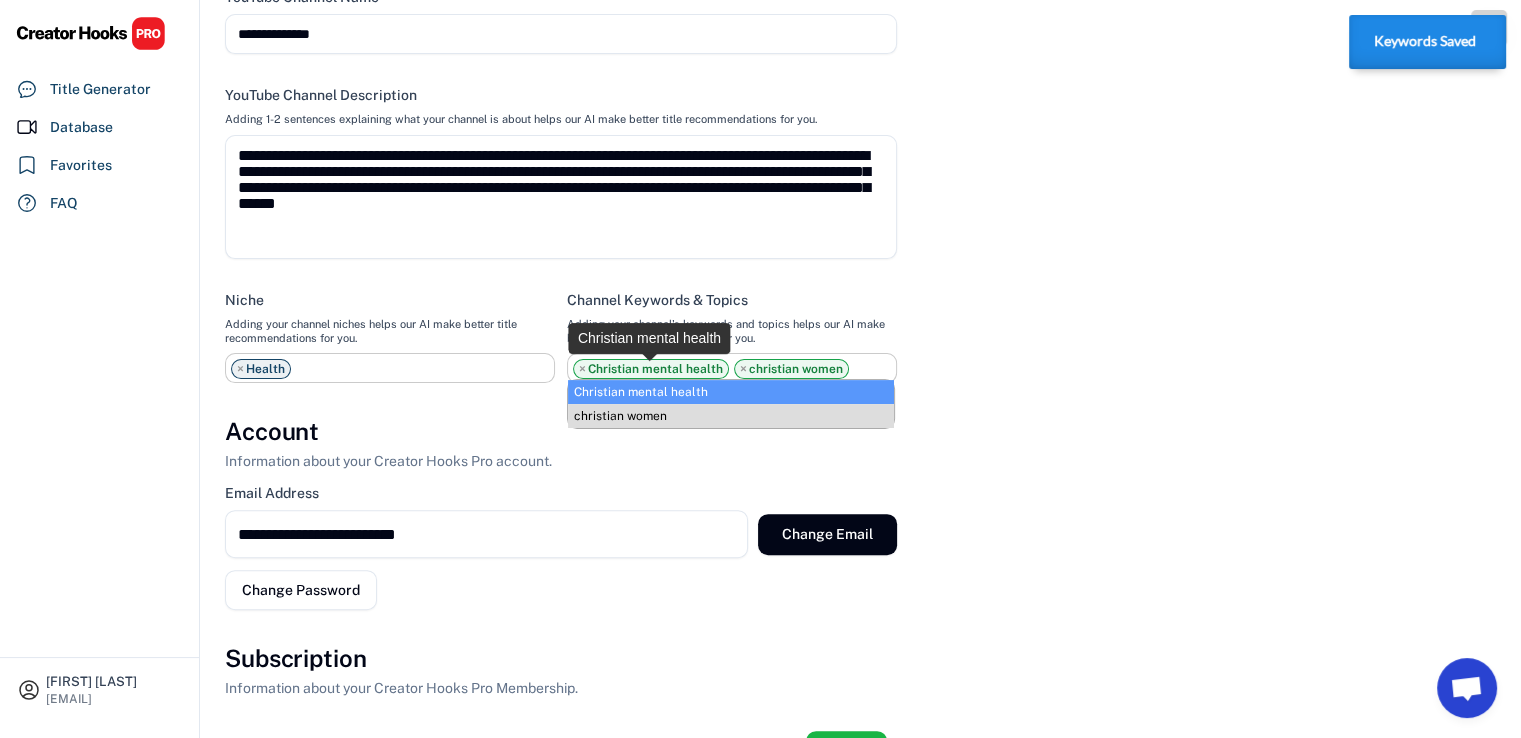 select on "**********" 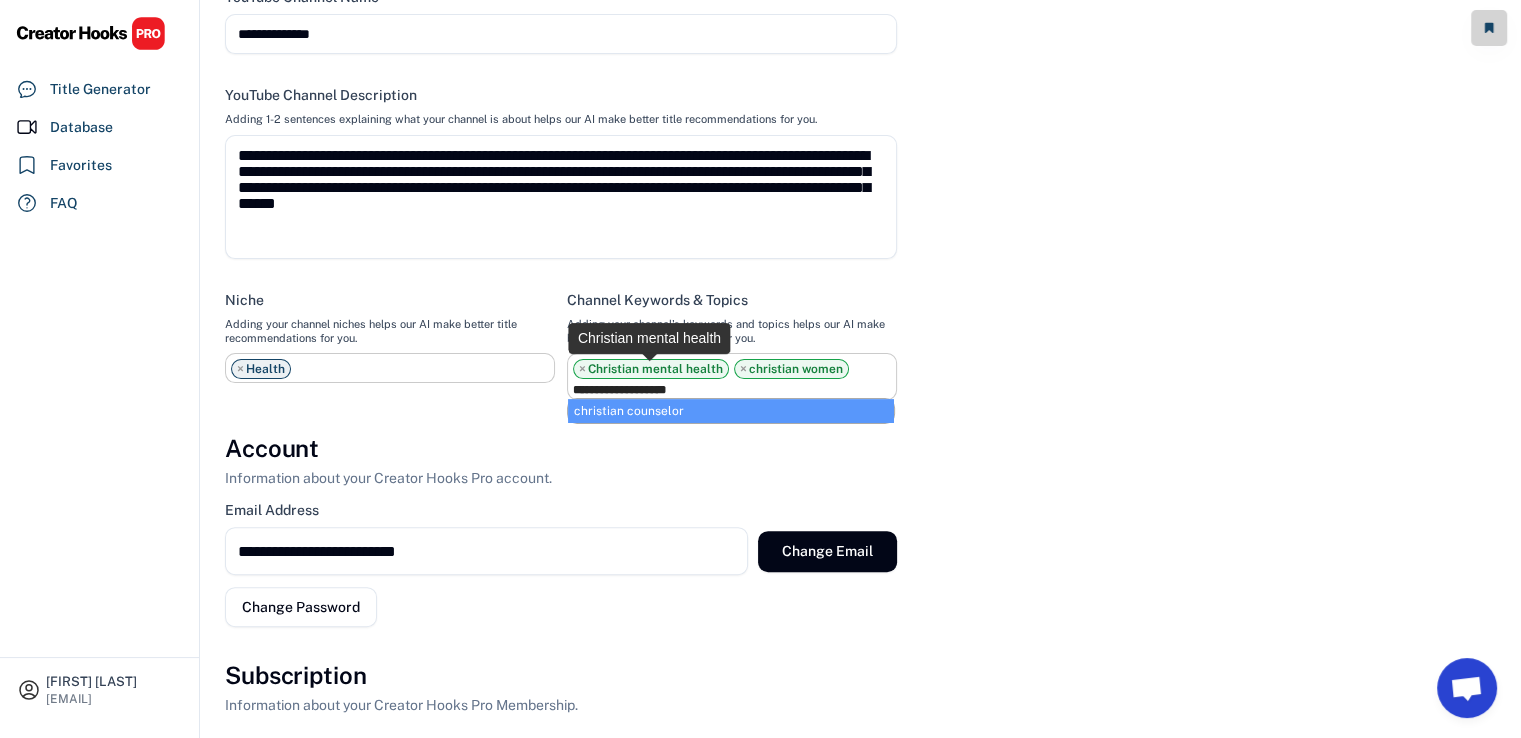 type on "**********" 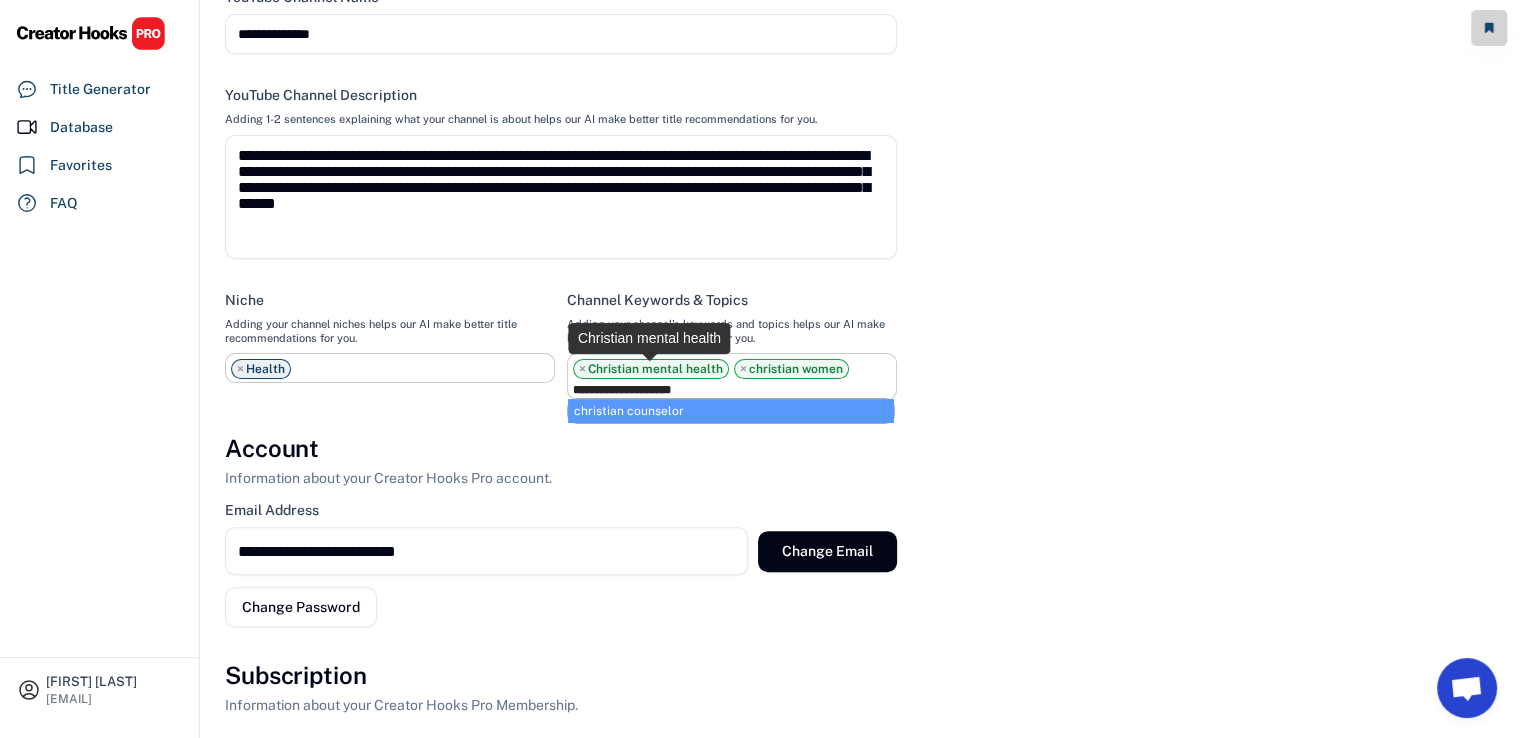 type 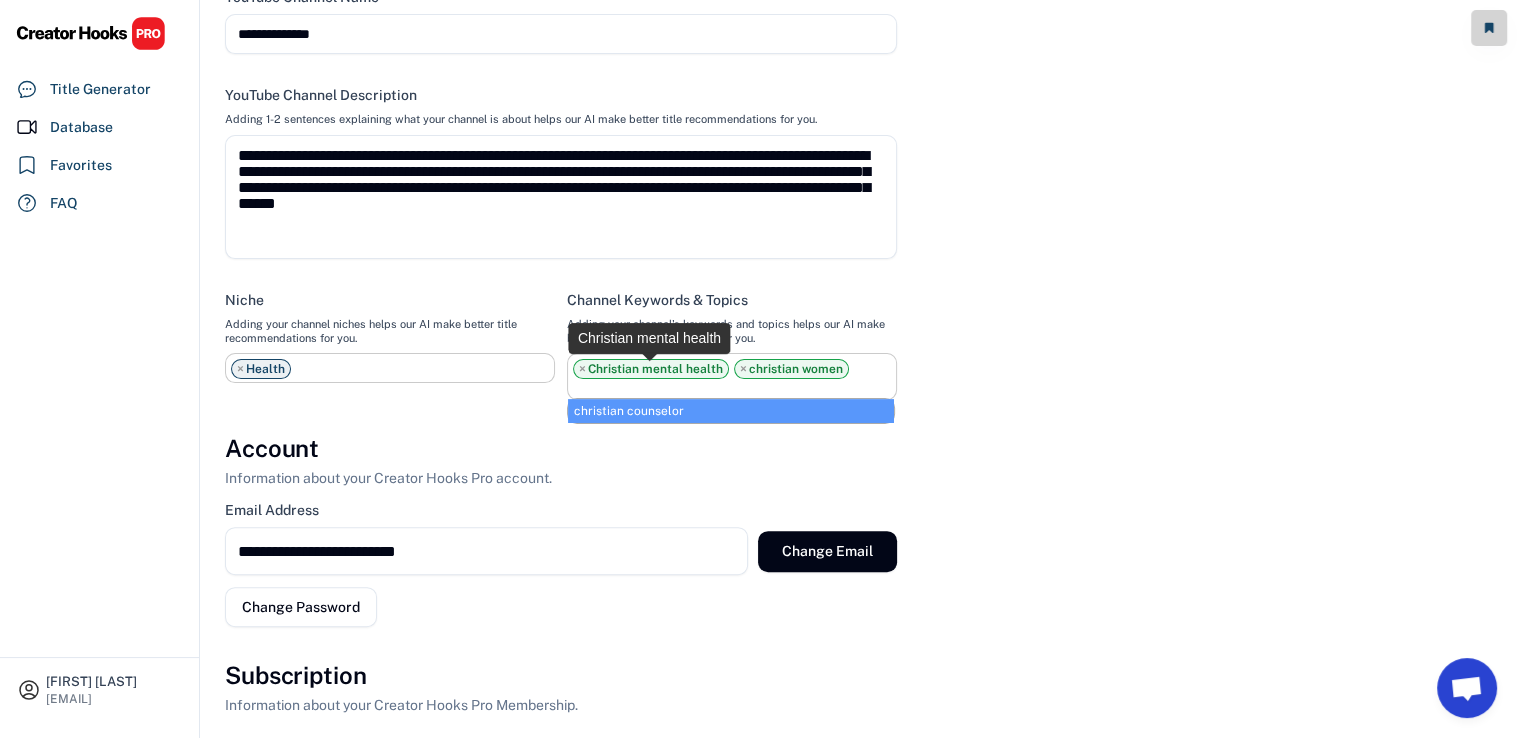 select on "**********" 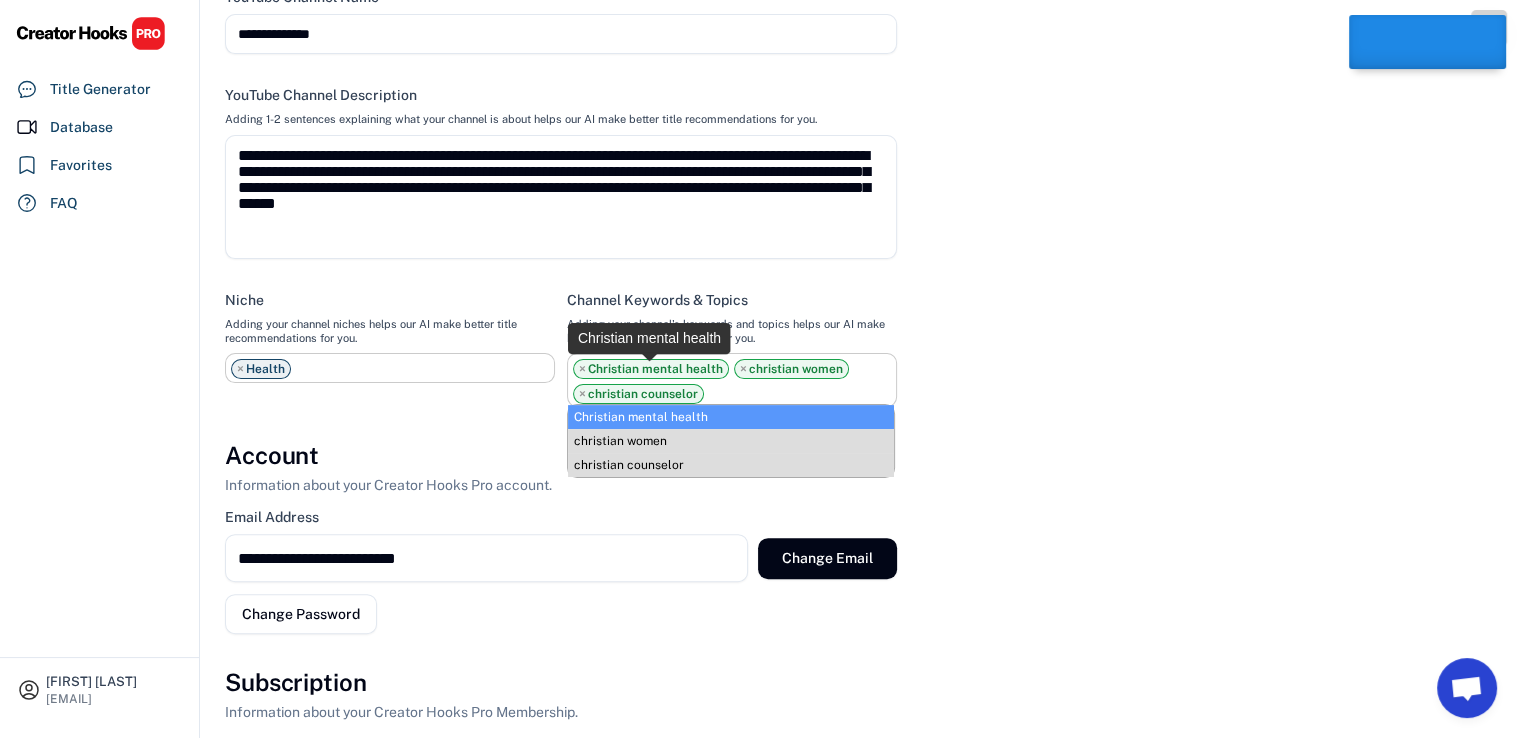 scroll, scrollTop: 34, scrollLeft: 0, axis: vertical 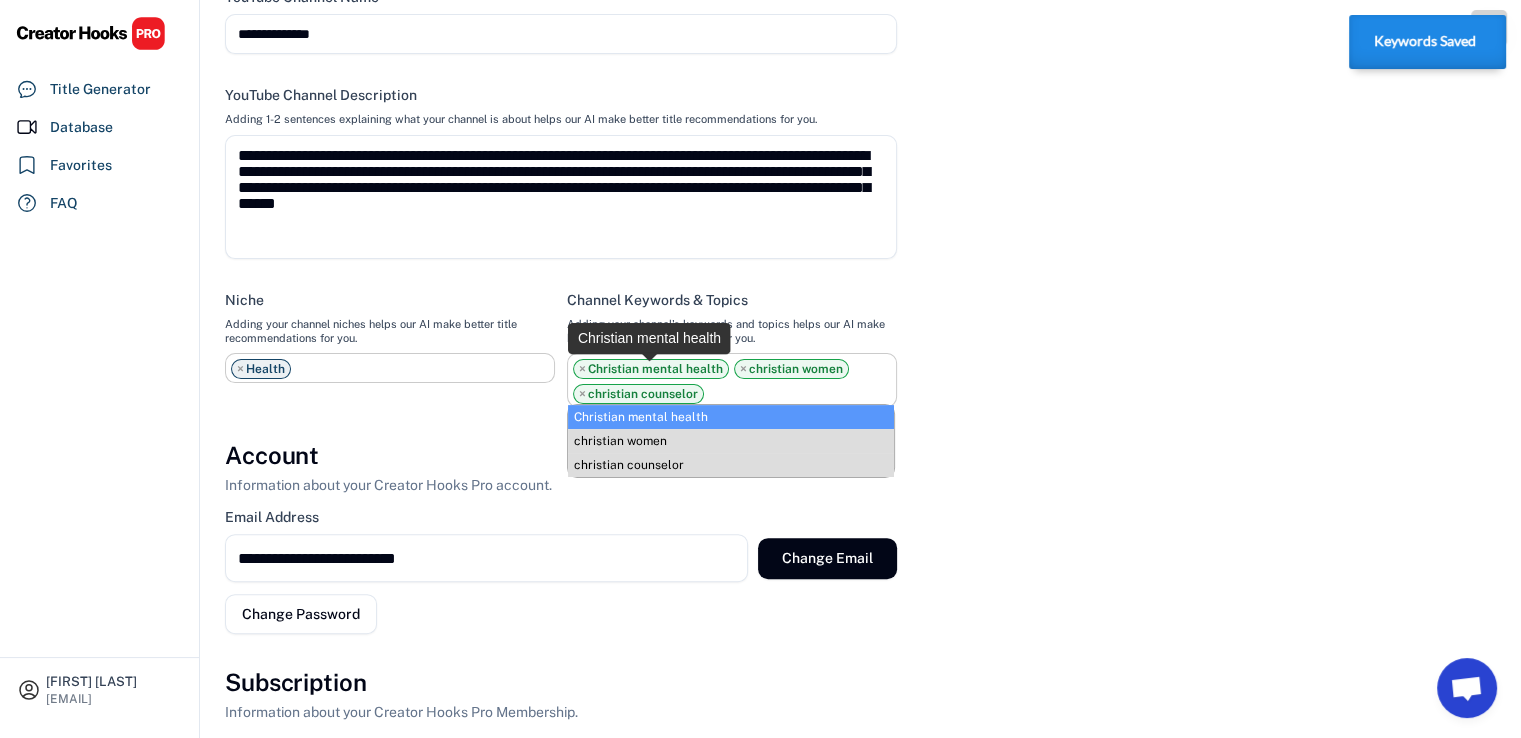 select on "**********" 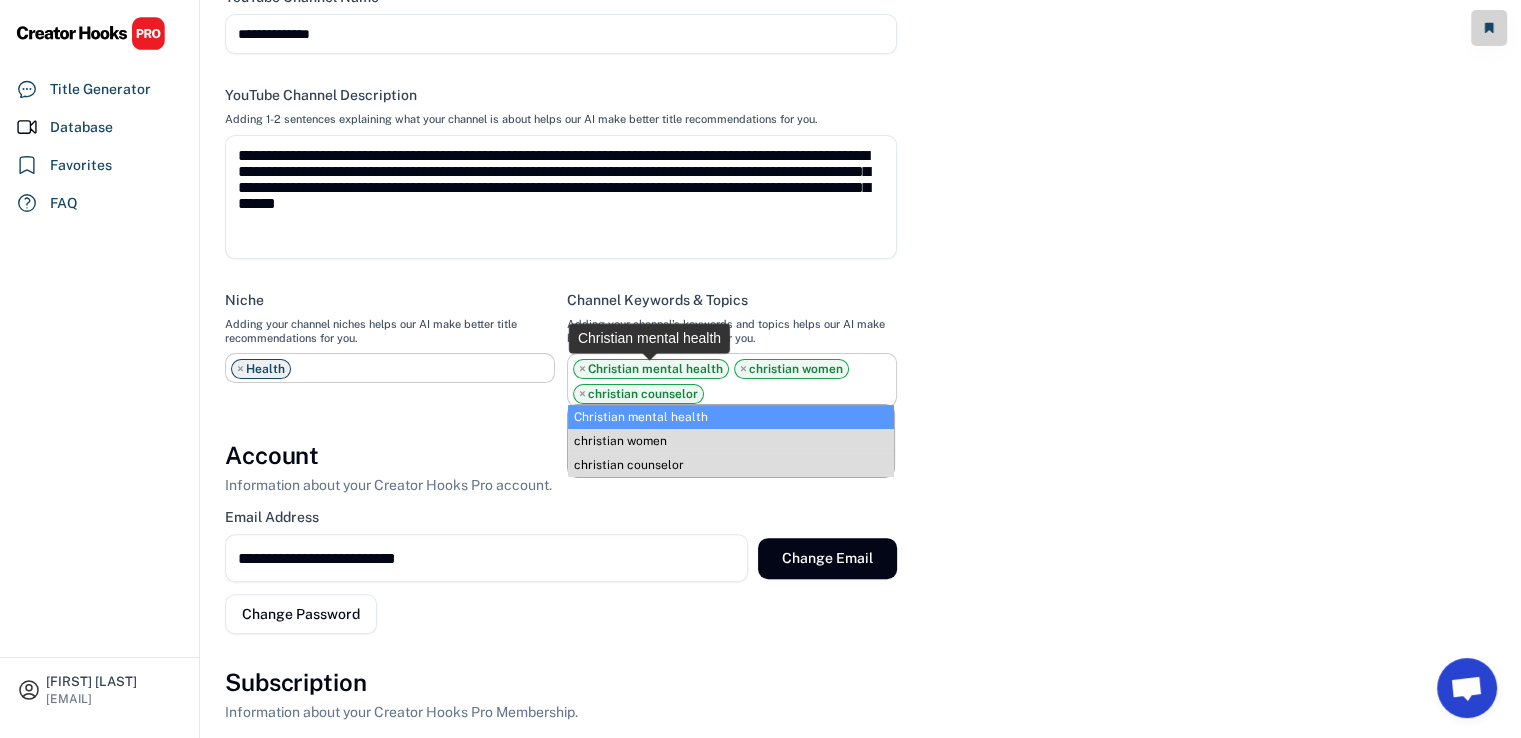 drag, startPoint x: 727, startPoint y: 389, endPoint x: 573, endPoint y: 372, distance: 154.93547 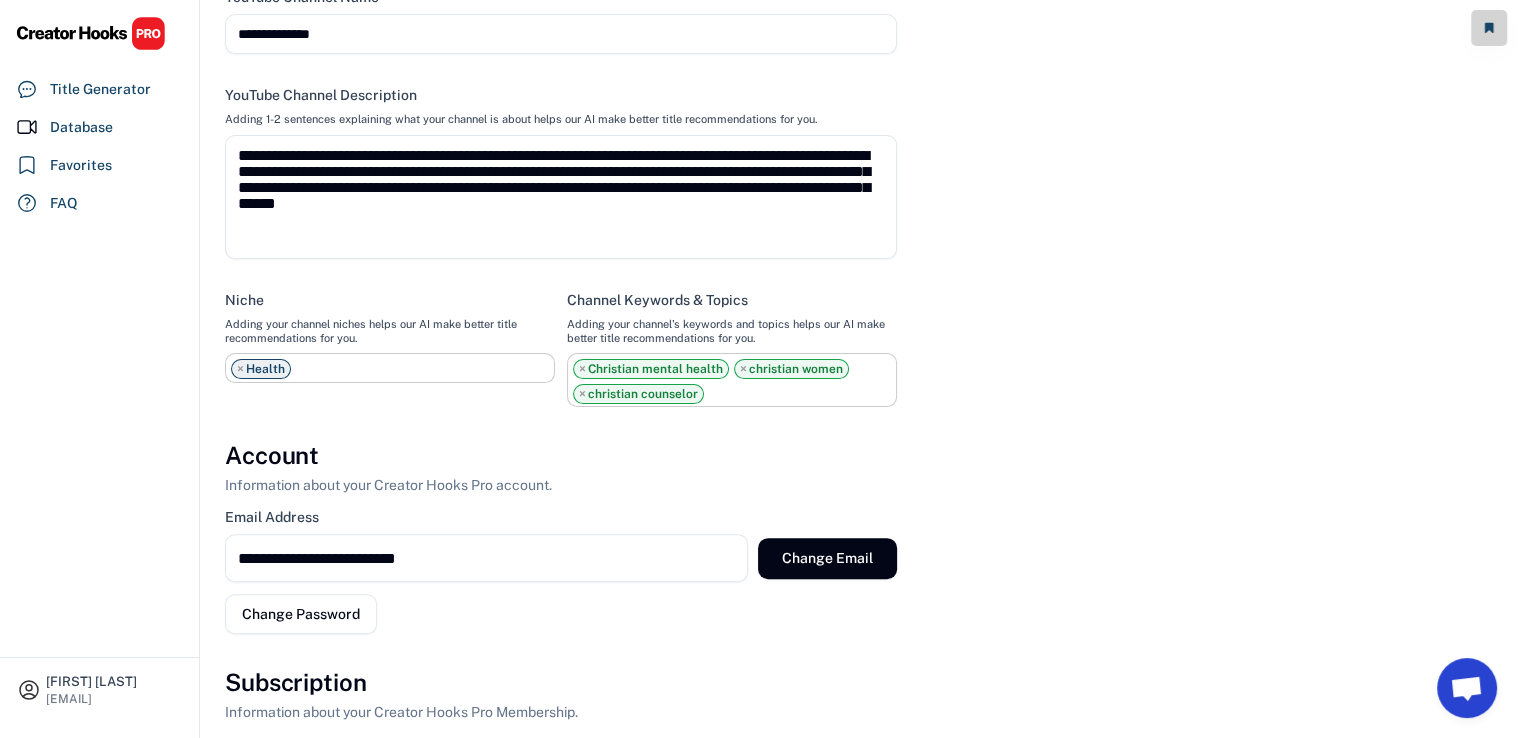 paste on "**********" 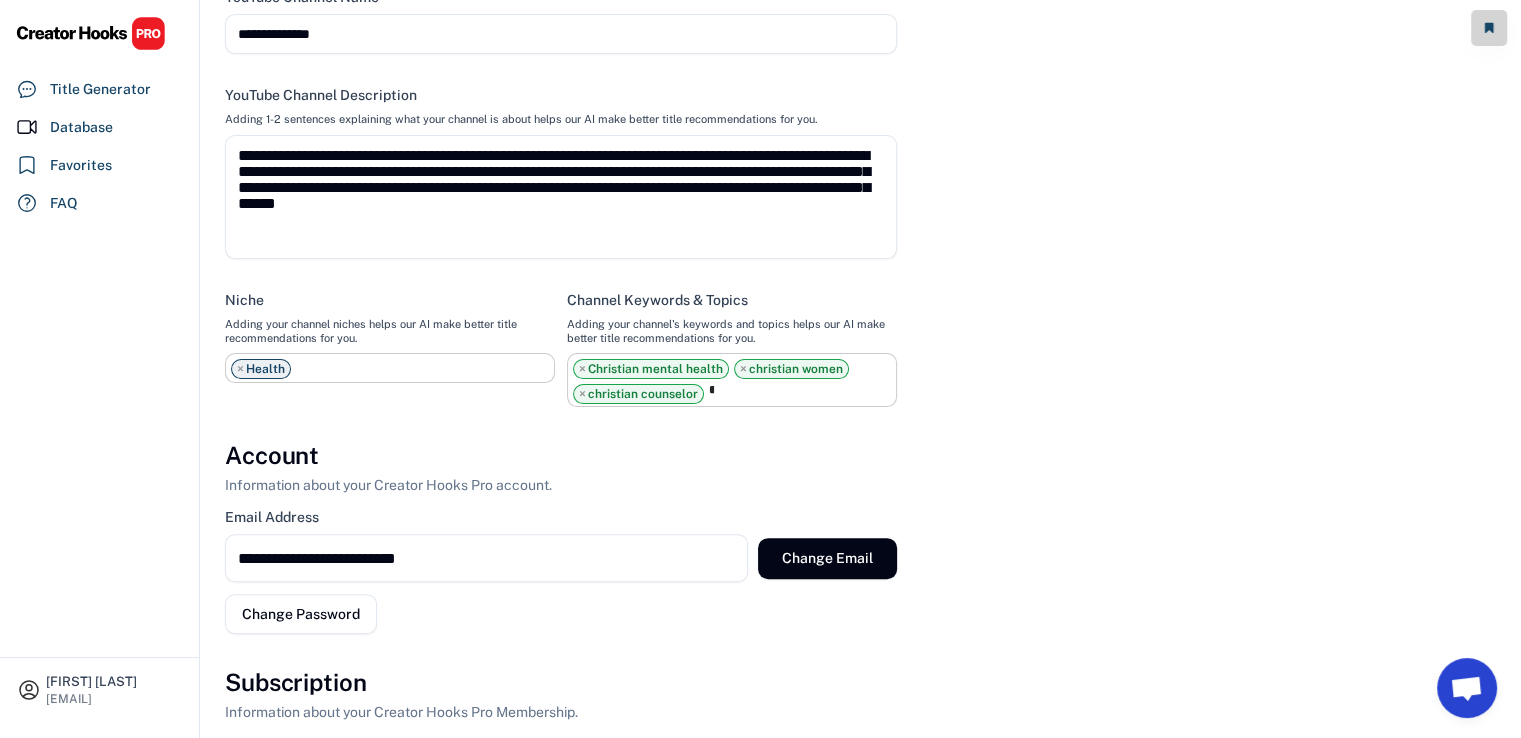 type on "**********" 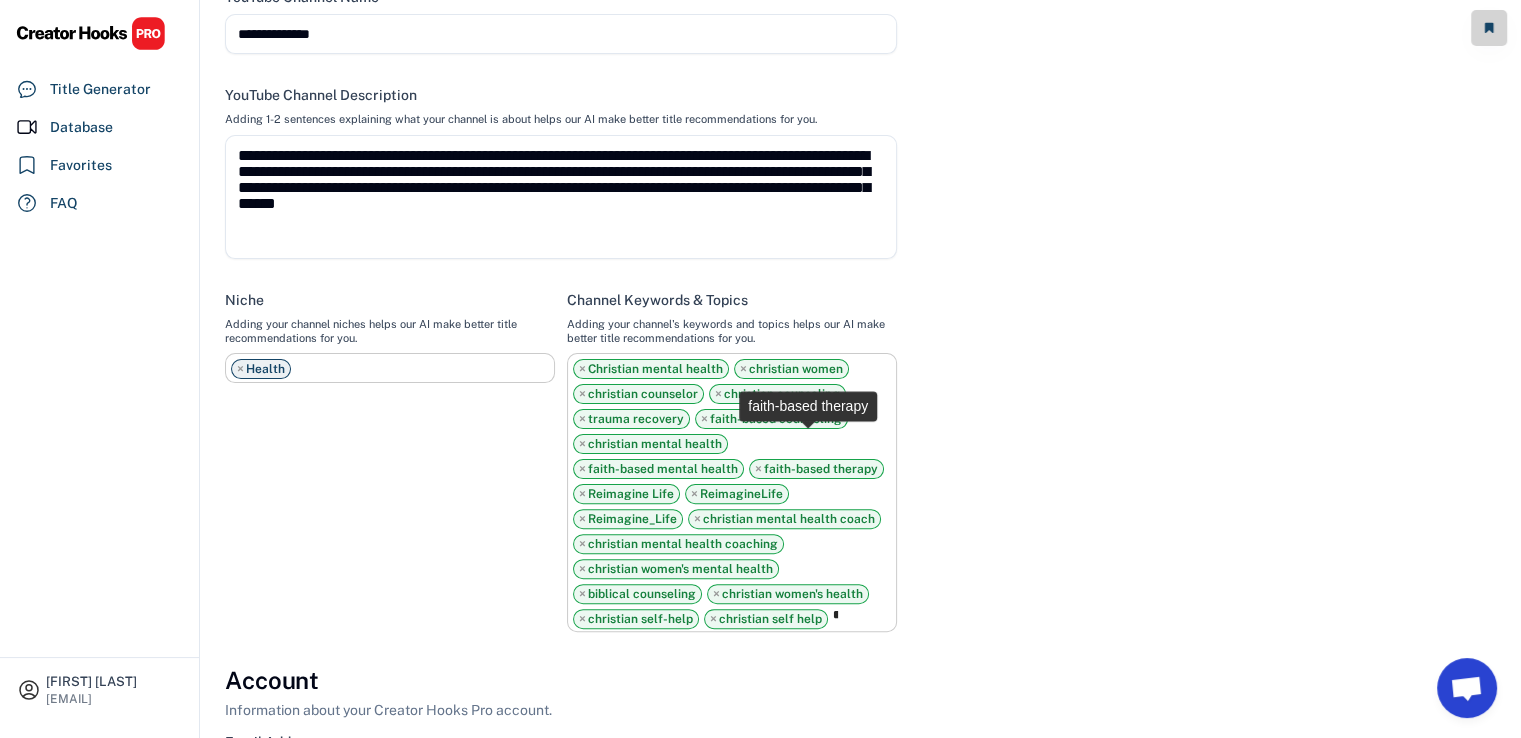 select on "**********" 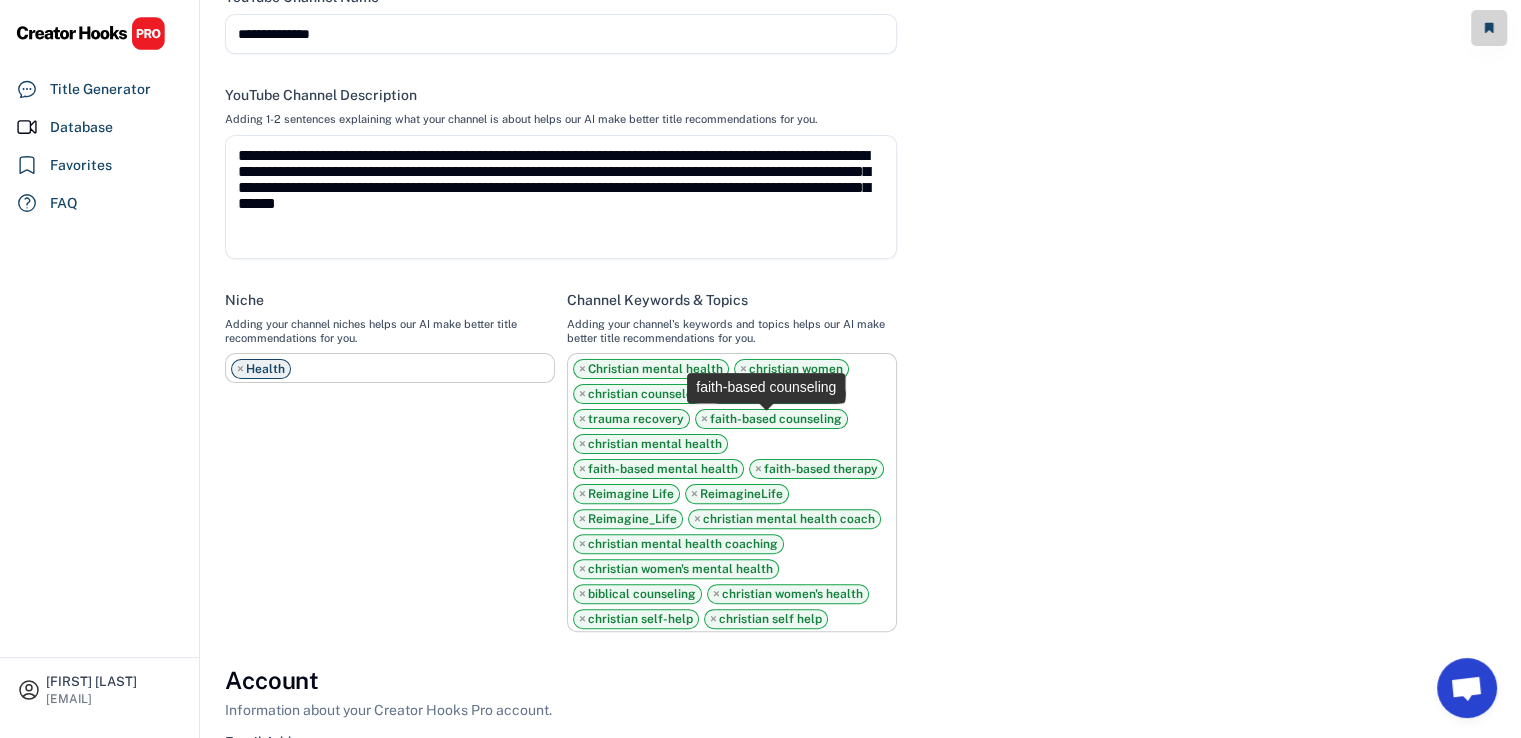 scroll, scrollTop: 306, scrollLeft: 0, axis: vertical 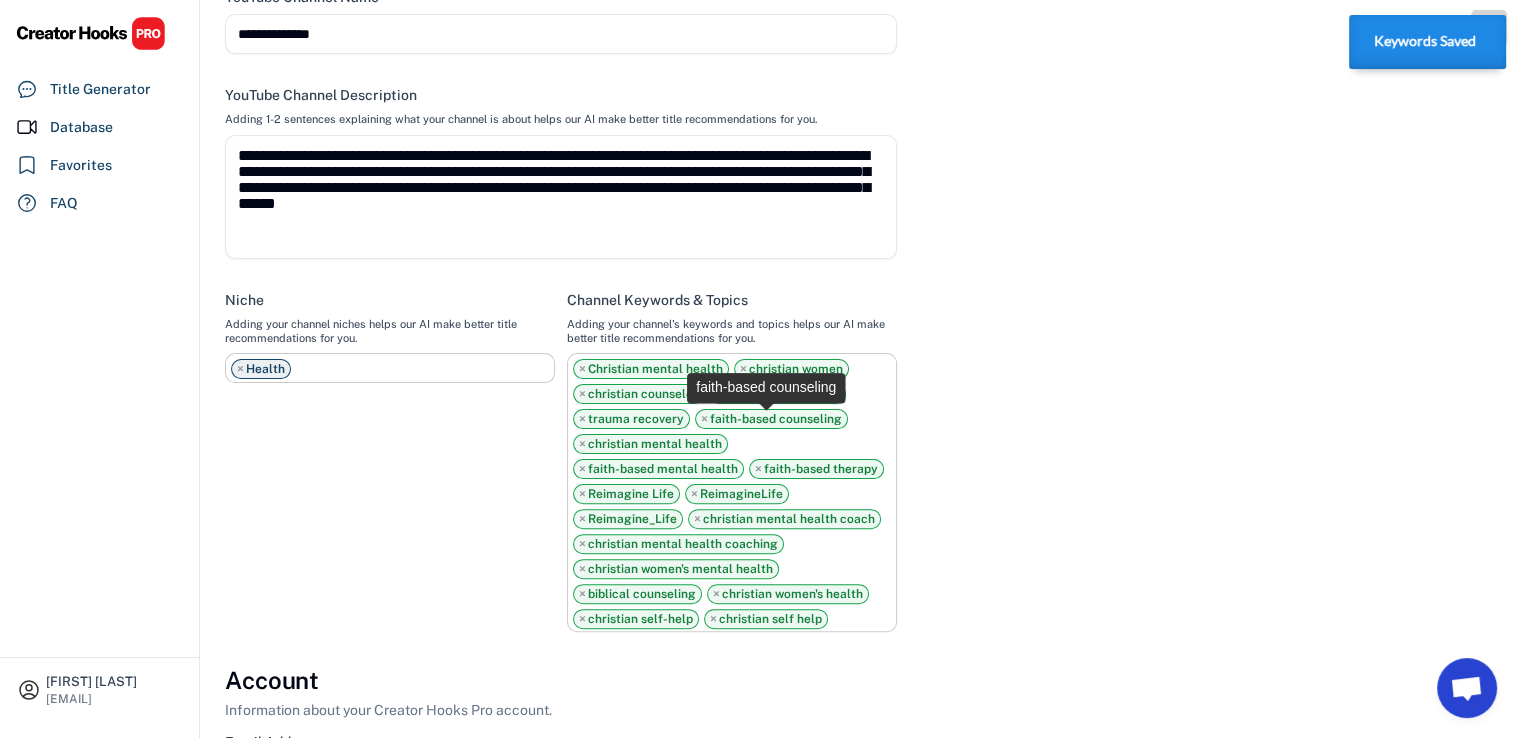 select on "**********" 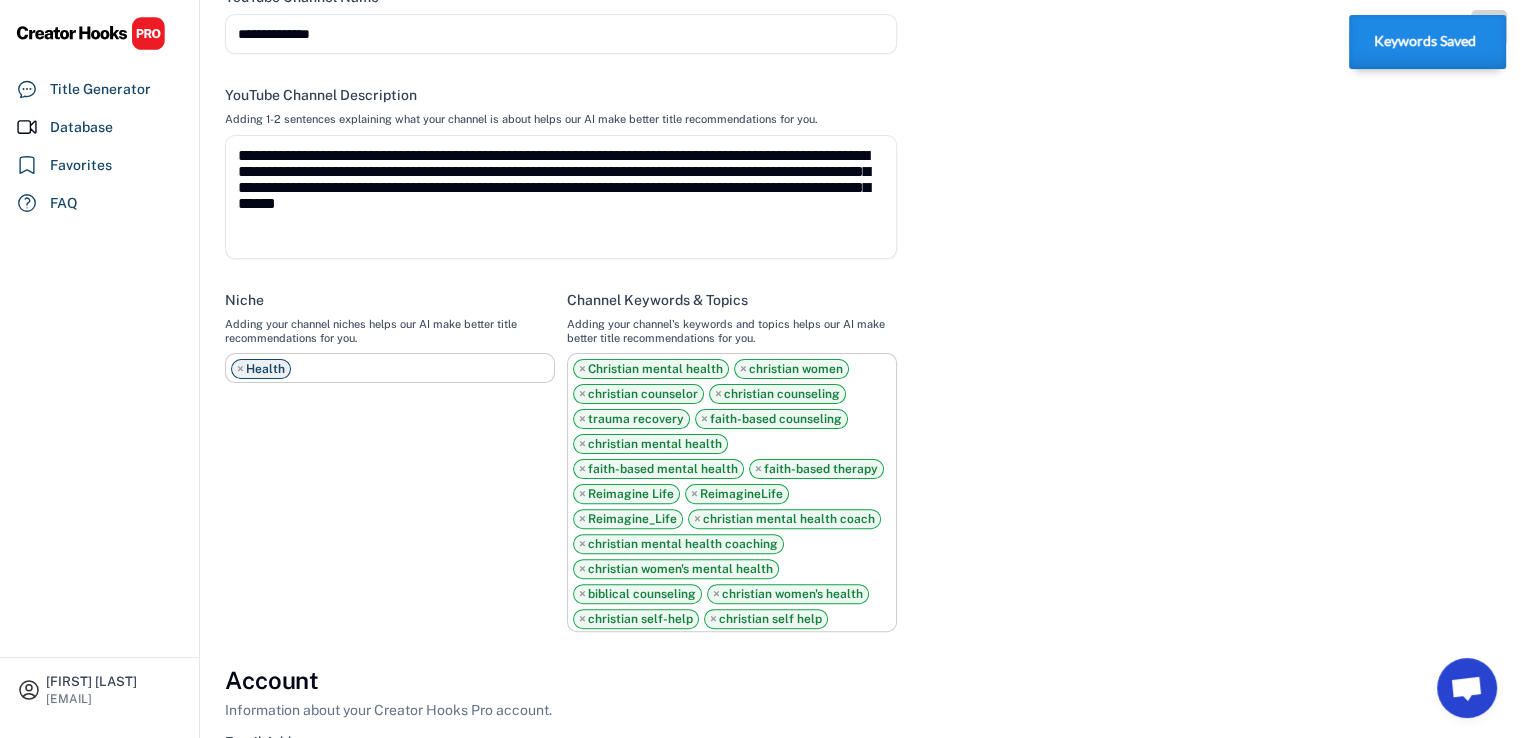 click on "[FIRST] [LAST] [EMAIL] Get the Creator Hooks Pro Chrome Extension to get recommendations embedded right in YouTube Install Profile Fill out your profile to help our AI make better recommendations for you. This information is private and will not be shared with anybody else. First name Last name YouTube Channel Name YouTube Channel Description Adding 1-2 sentences explaining what your channel is about helps our AI make better title recommendations for you. Niche Adding your channel niches helps our AI make better title recommendations for you." at bounding box center [861, 330] 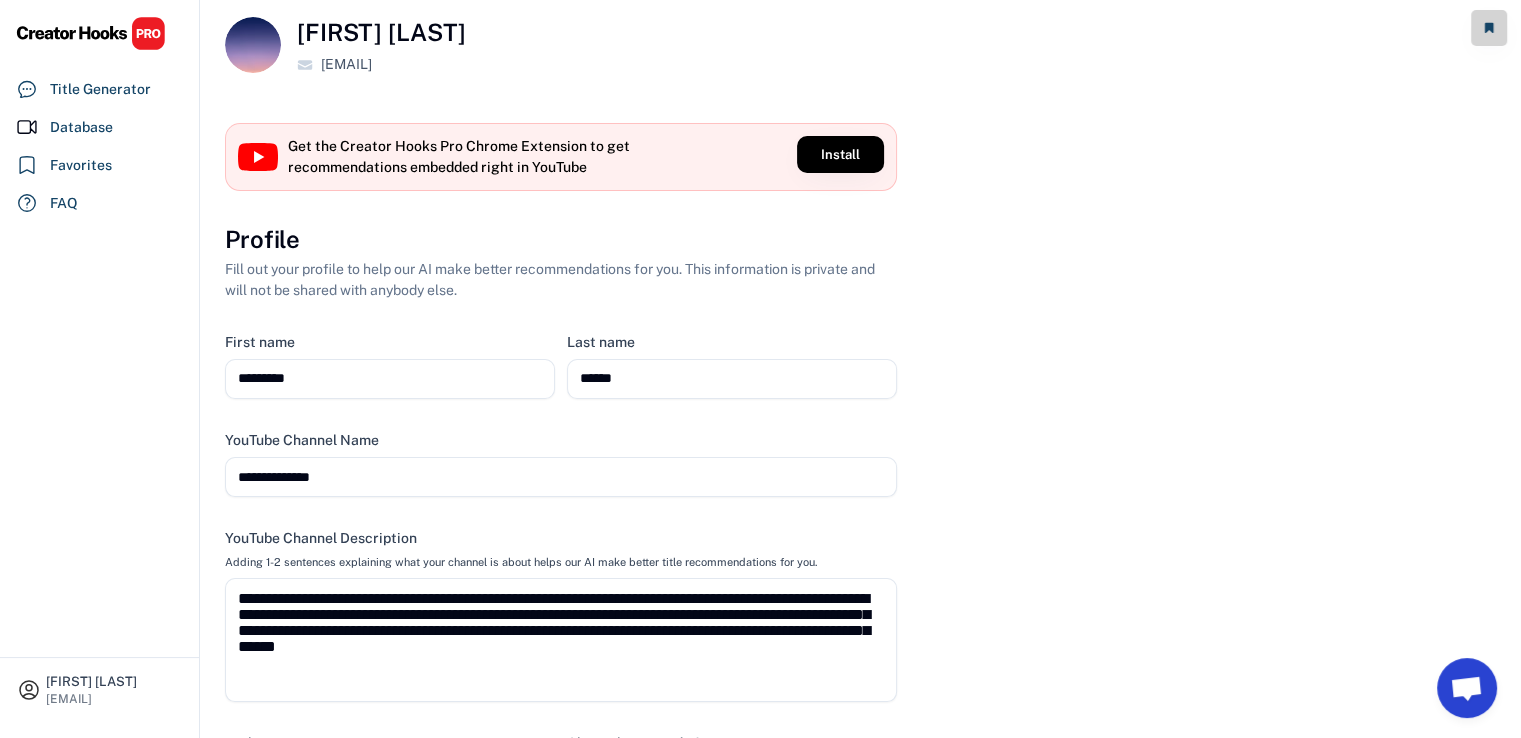 scroll, scrollTop: 0, scrollLeft: 0, axis: both 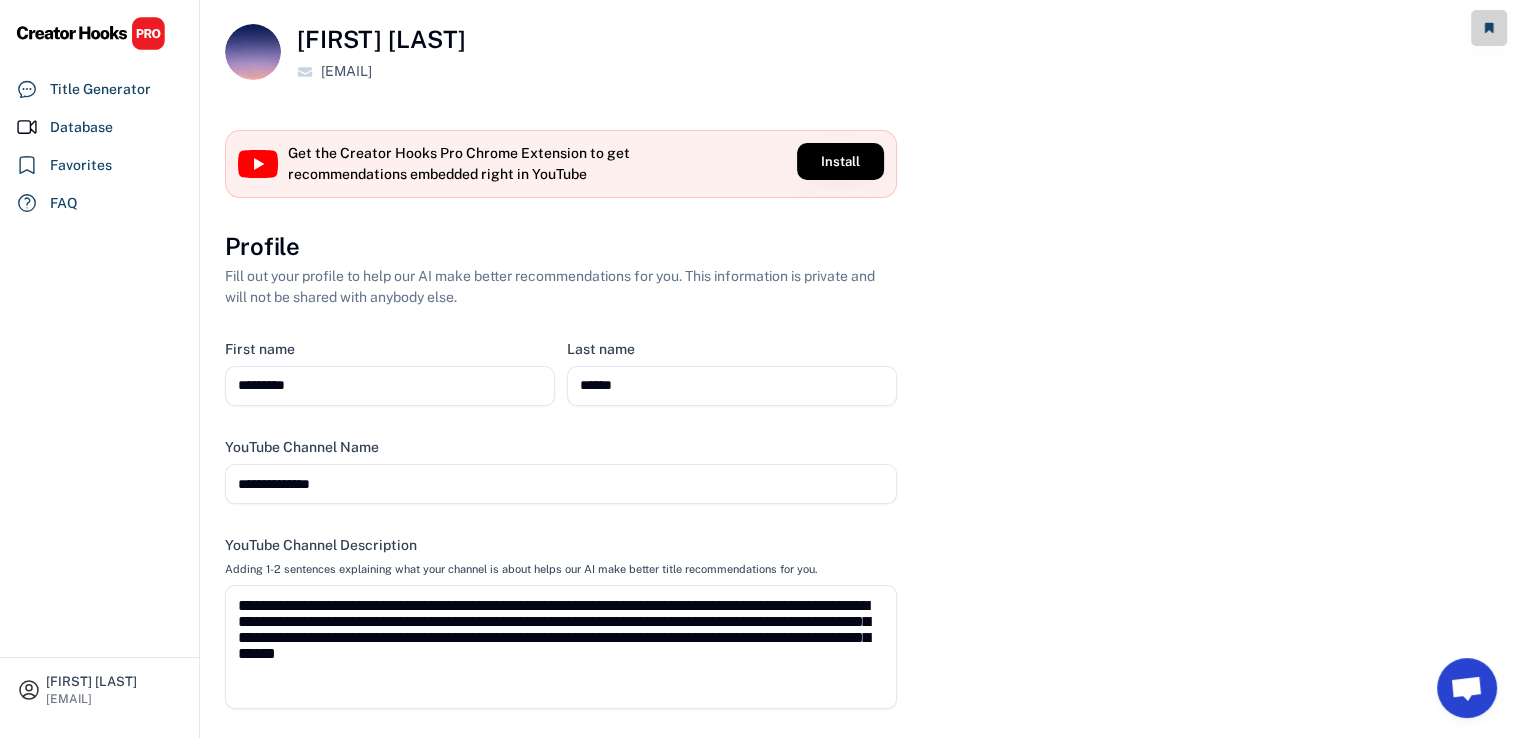 click at bounding box center (1466, 690) 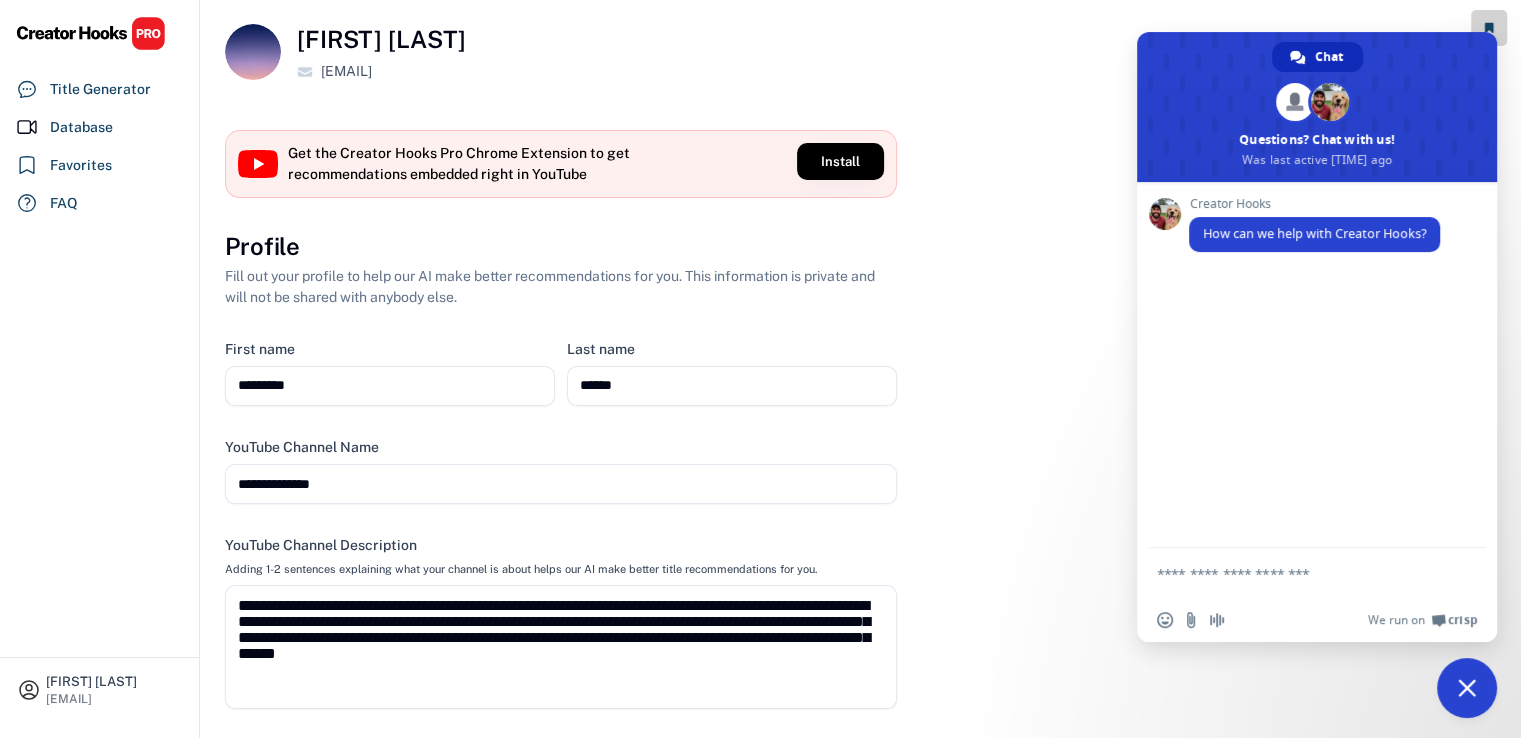 scroll, scrollTop: 0, scrollLeft: 0, axis: both 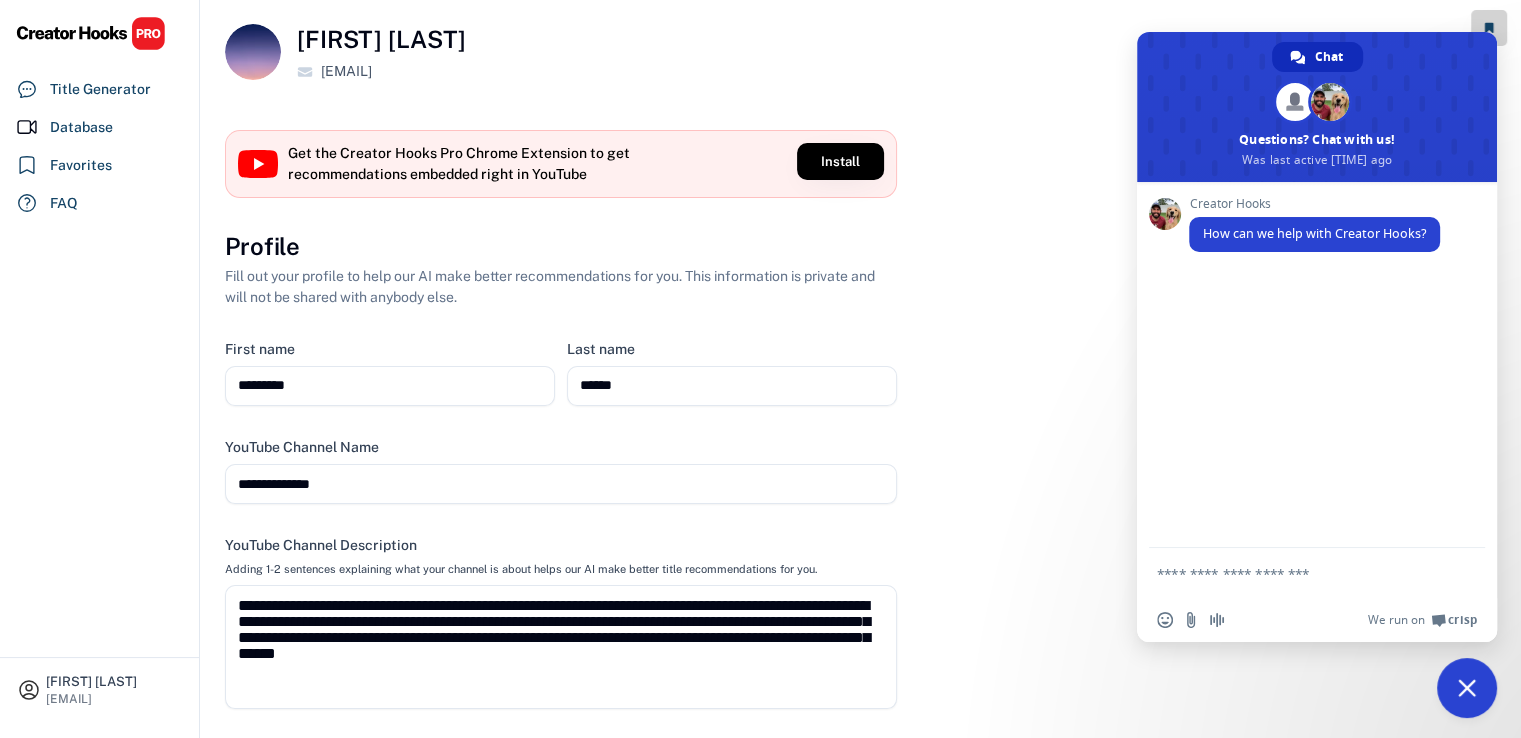 click at bounding box center [1467, 688] 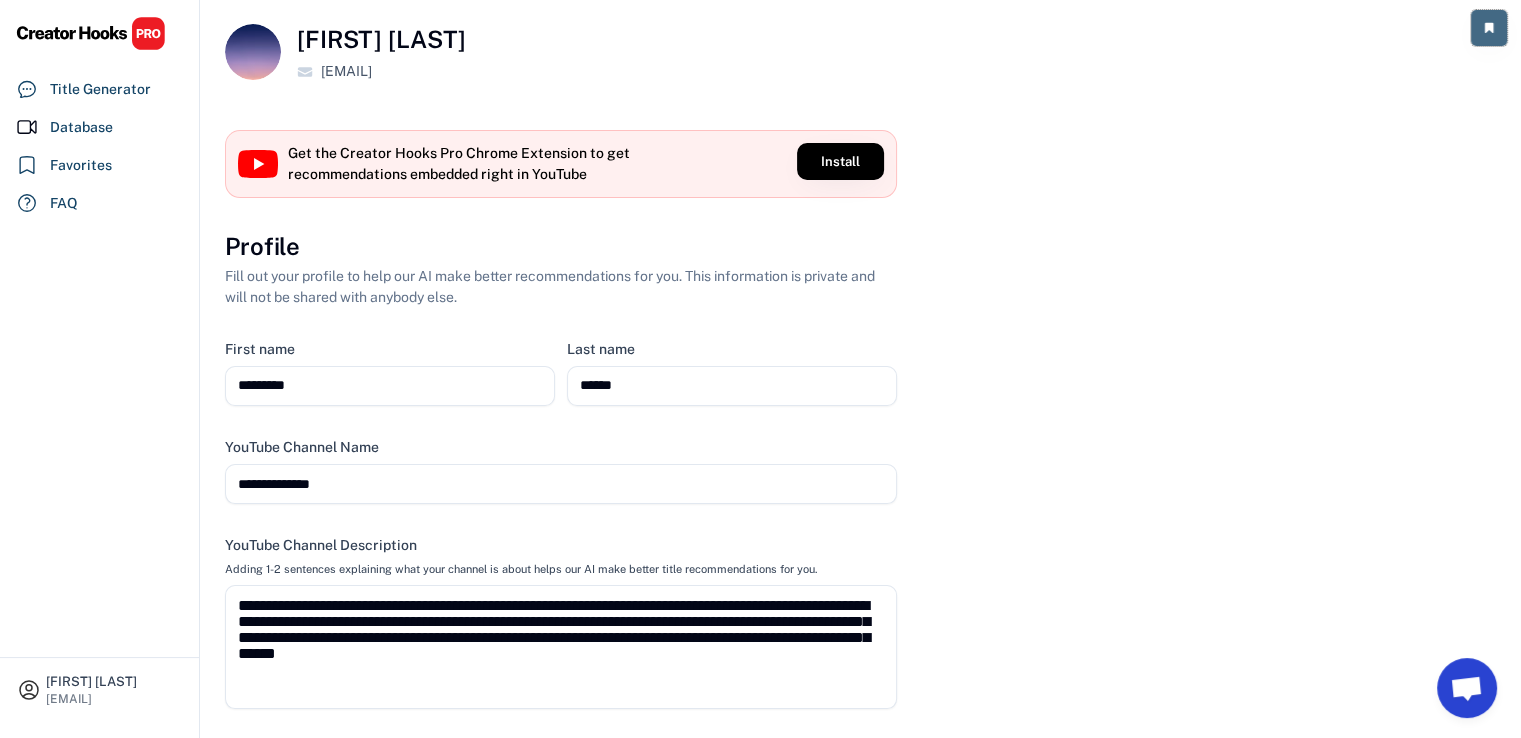 click 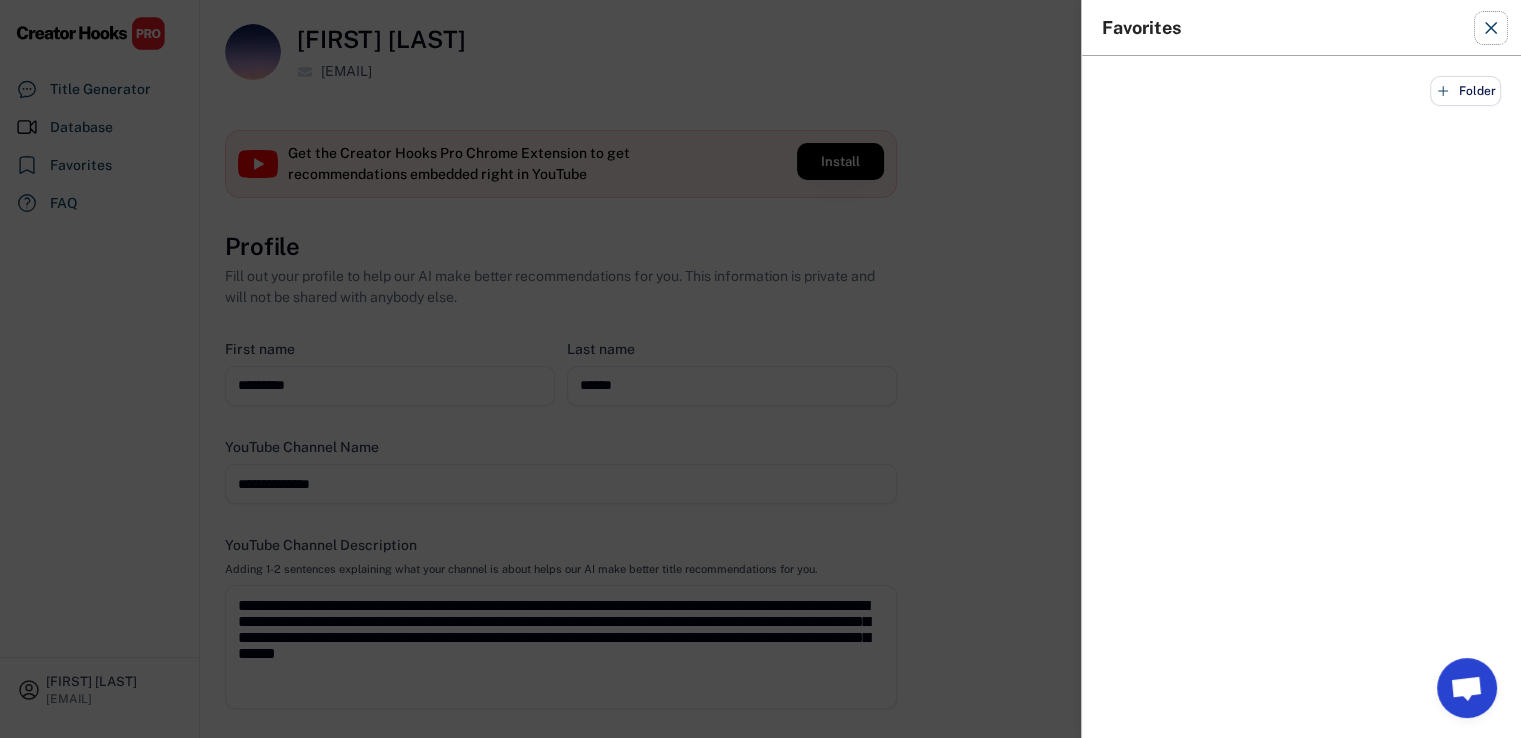 click 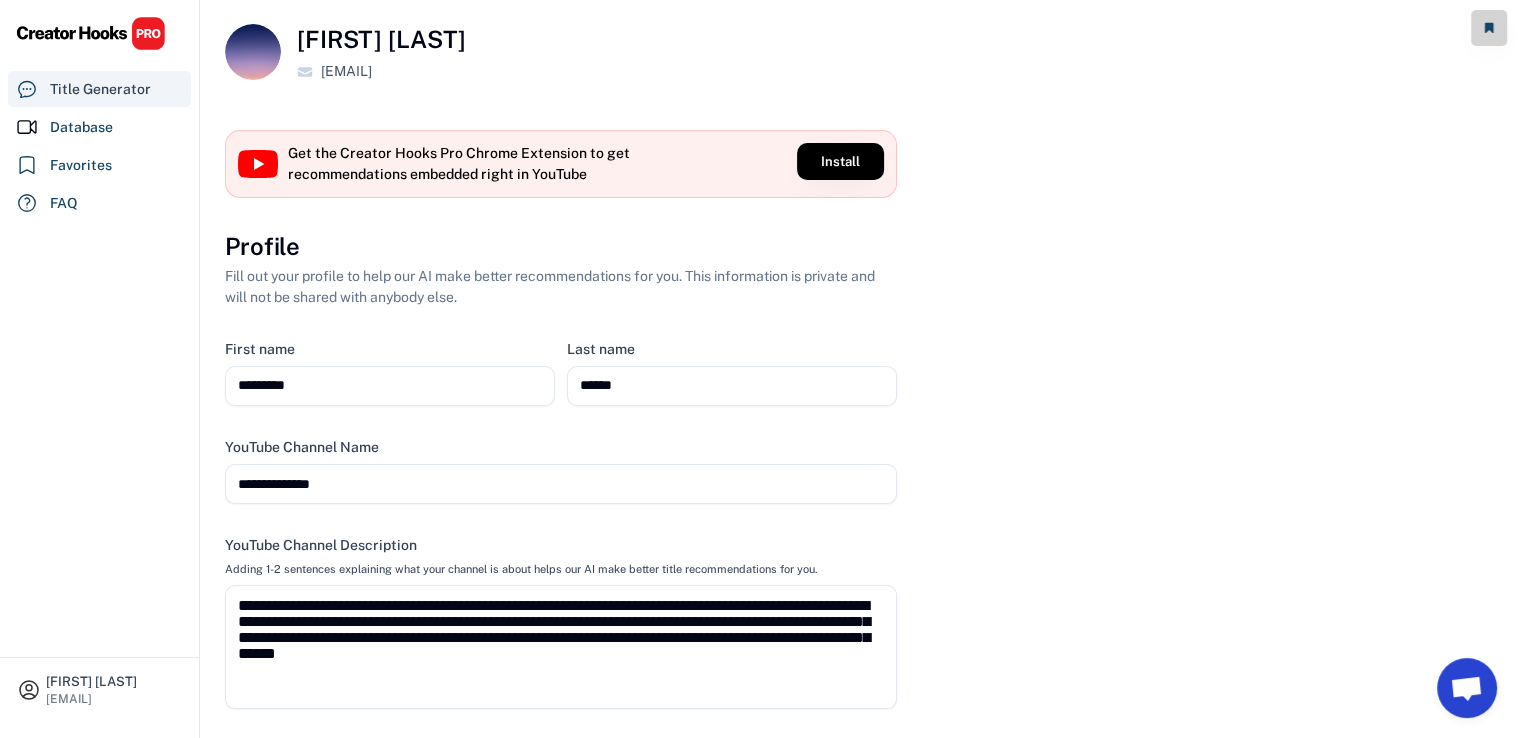 click on "Title Generator" at bounding box center (100, 89) 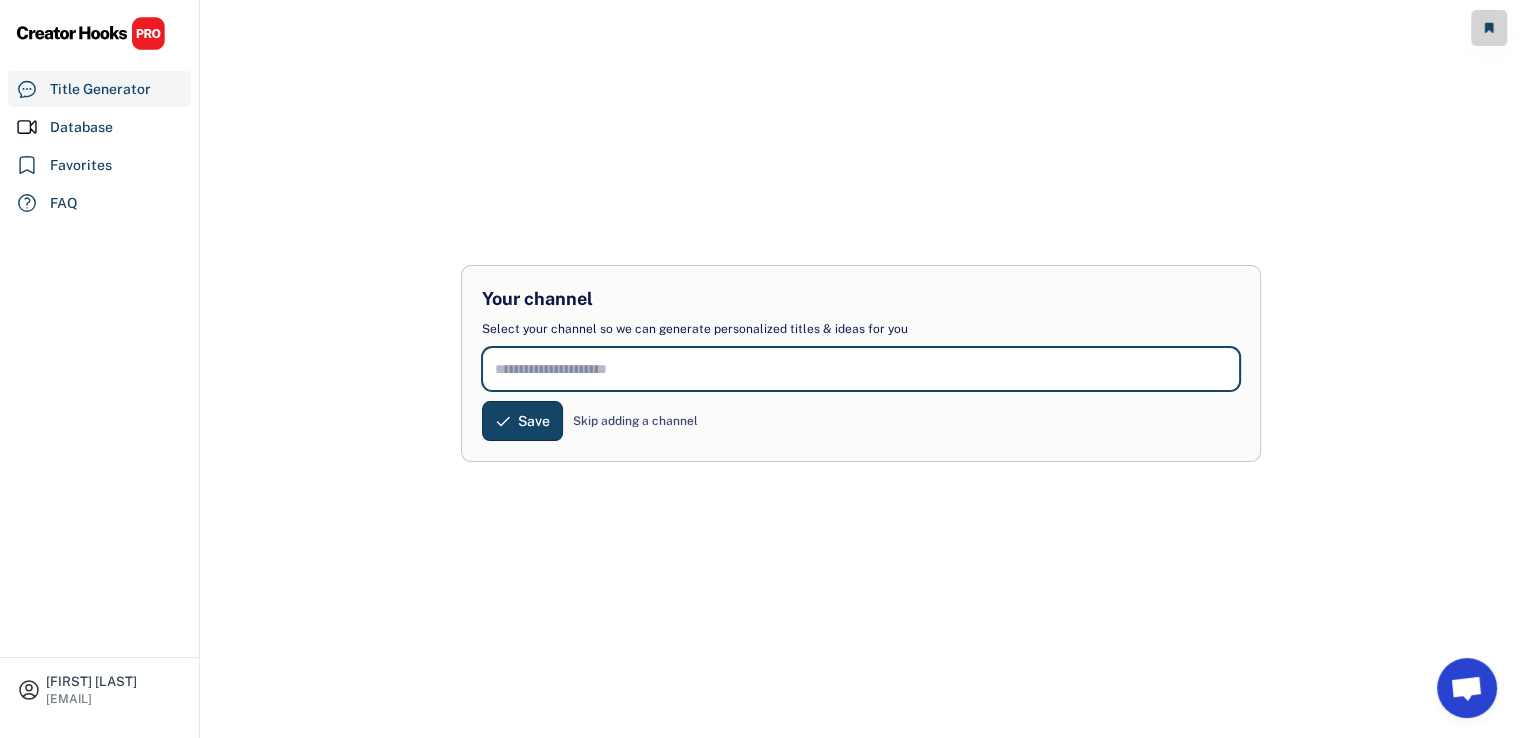 click at bounding box center (861, 369) 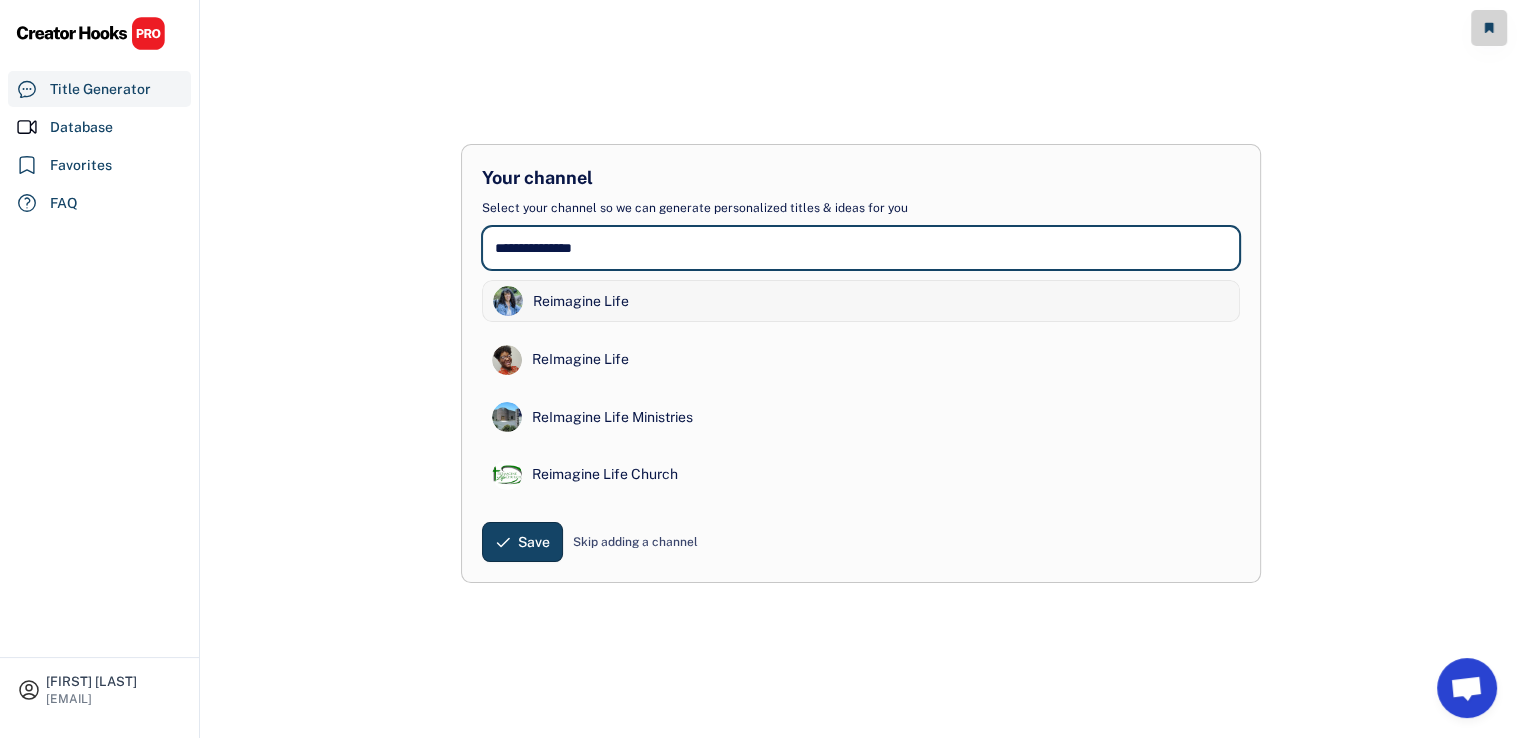 type on "**********" 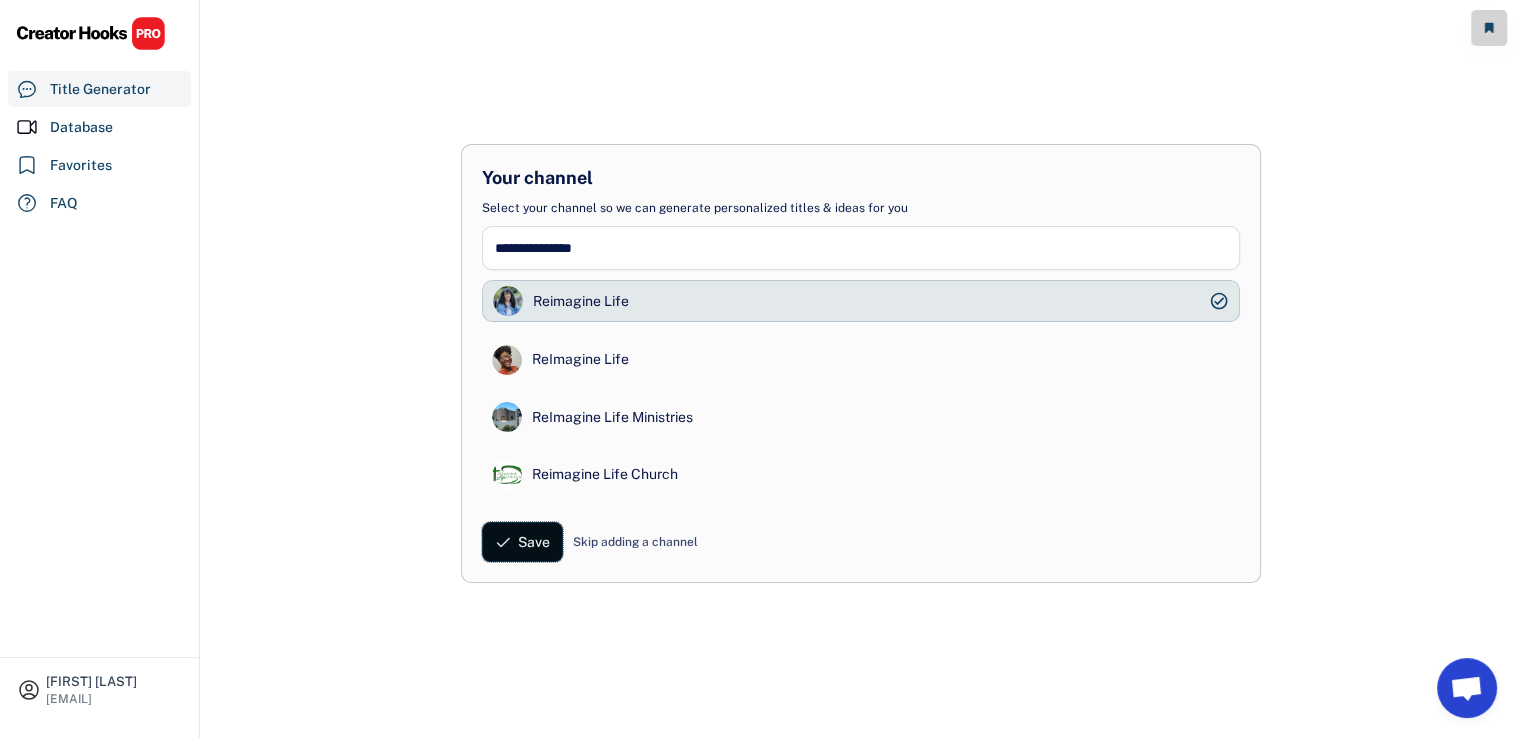 click on "Save" at bounding box center [534, 542] 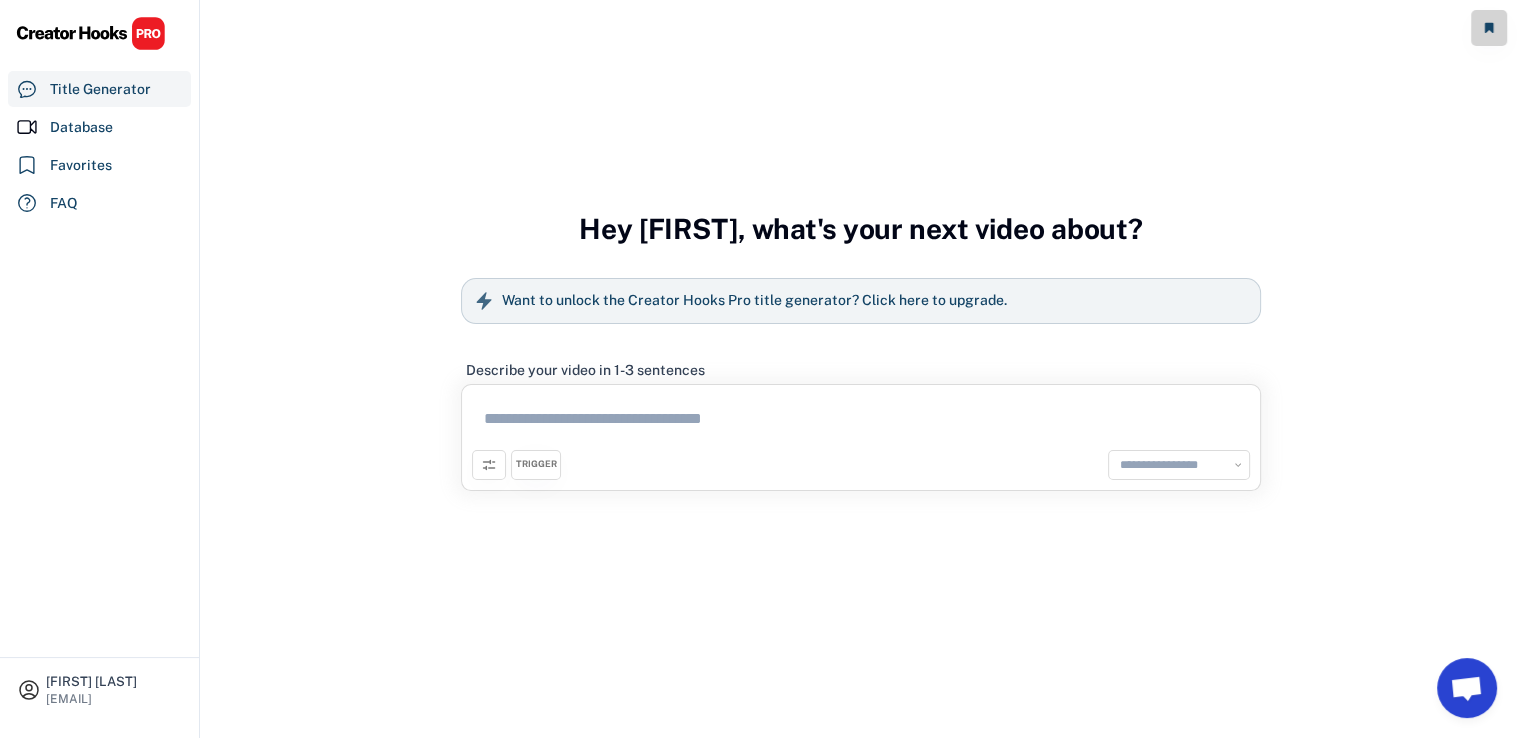 click at bounding box center (861, 422) 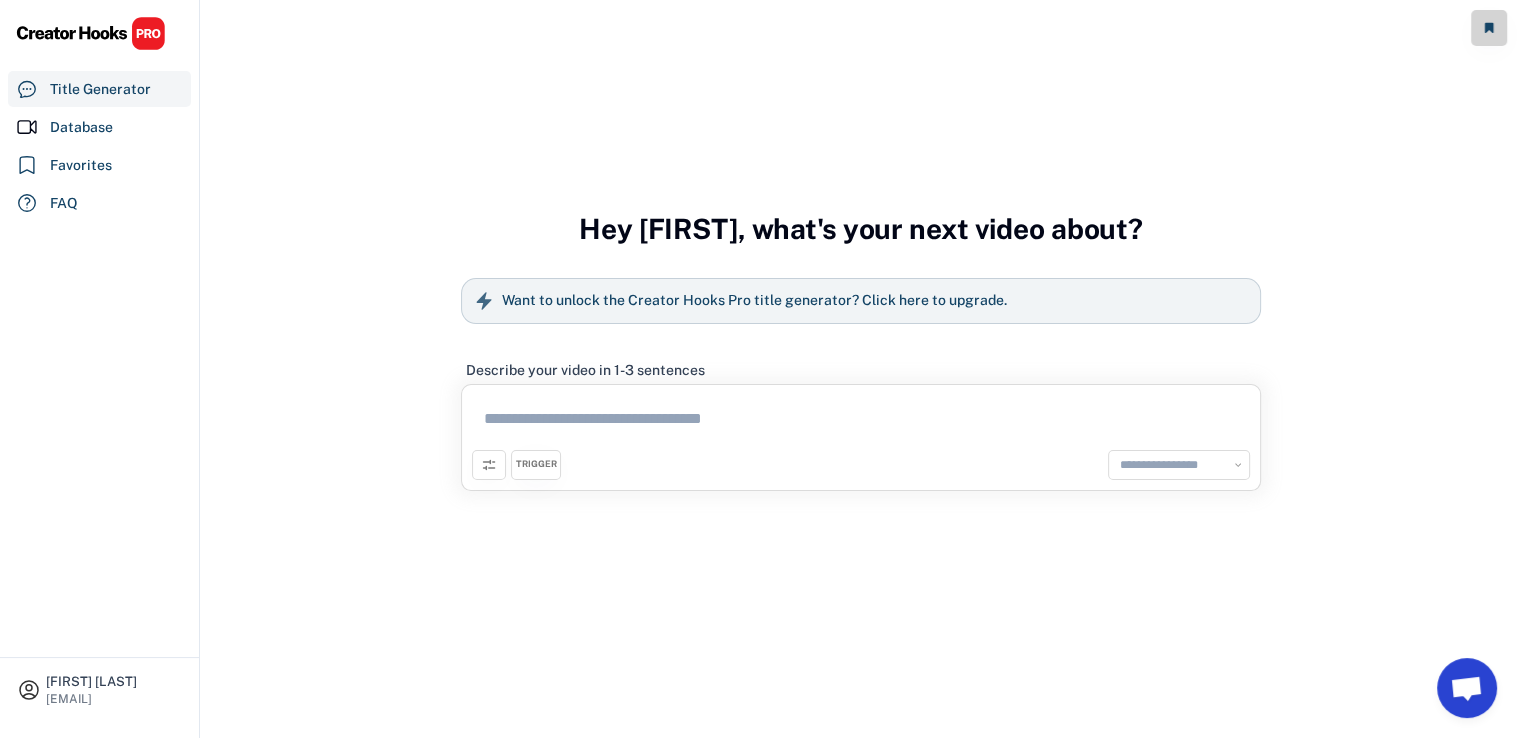 paste on "**********" 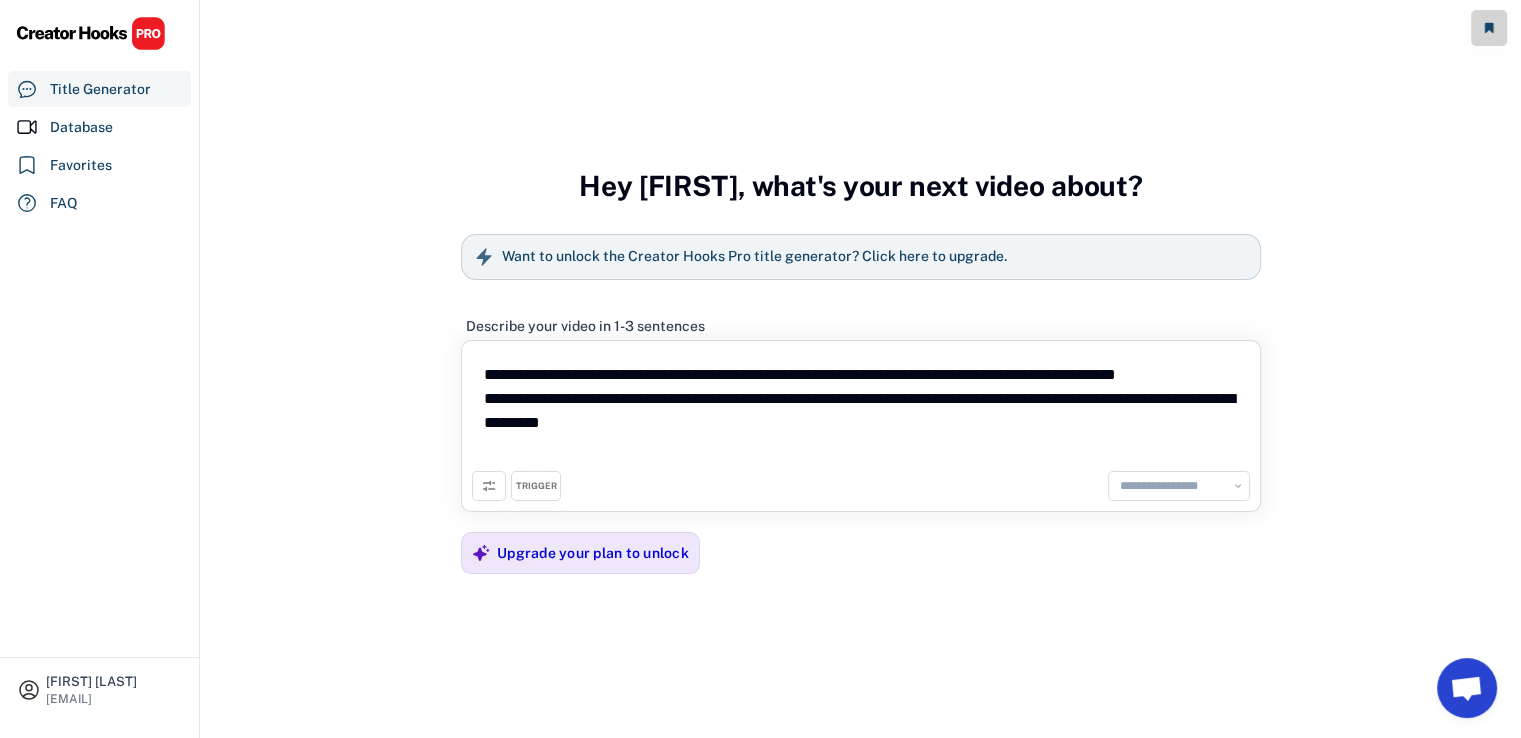 type on "**********" 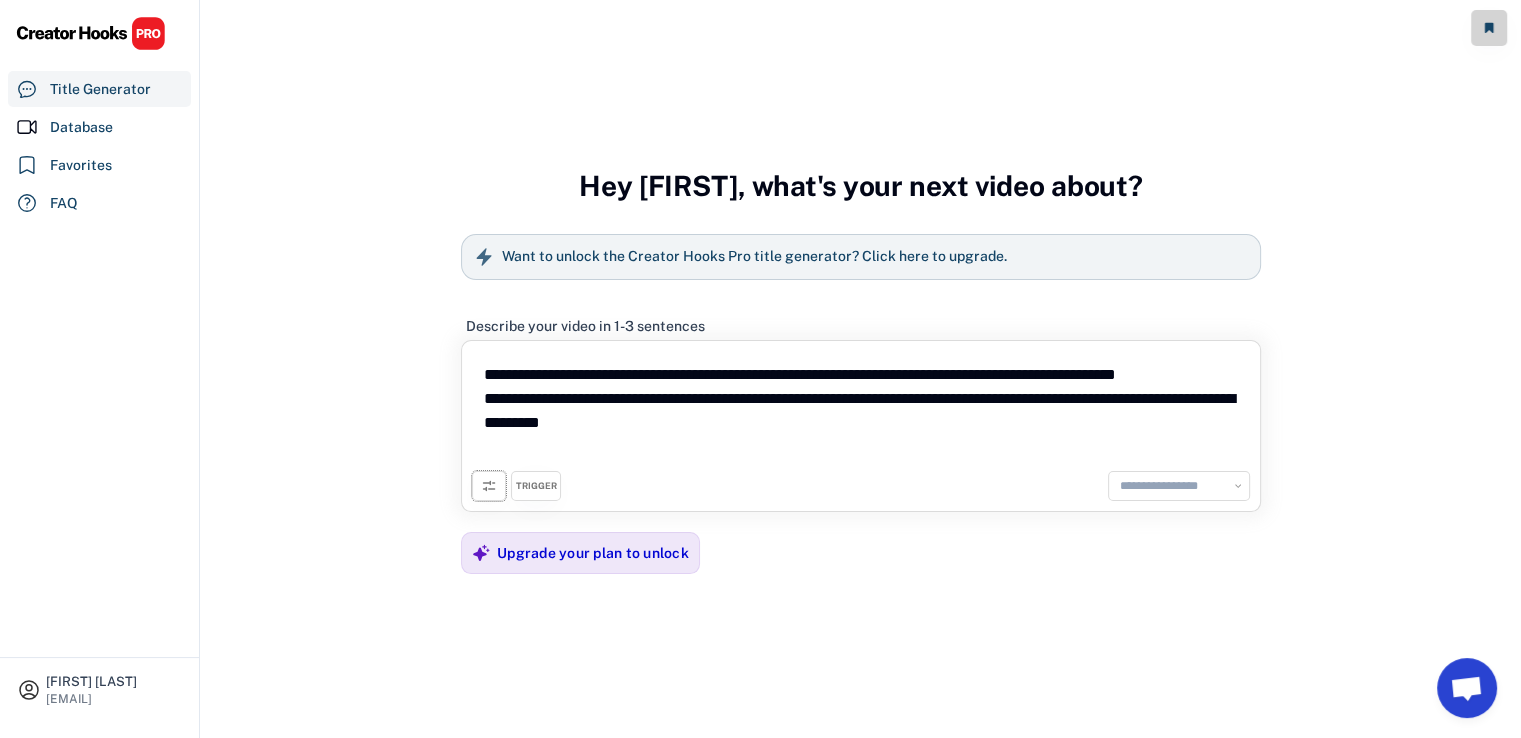 click 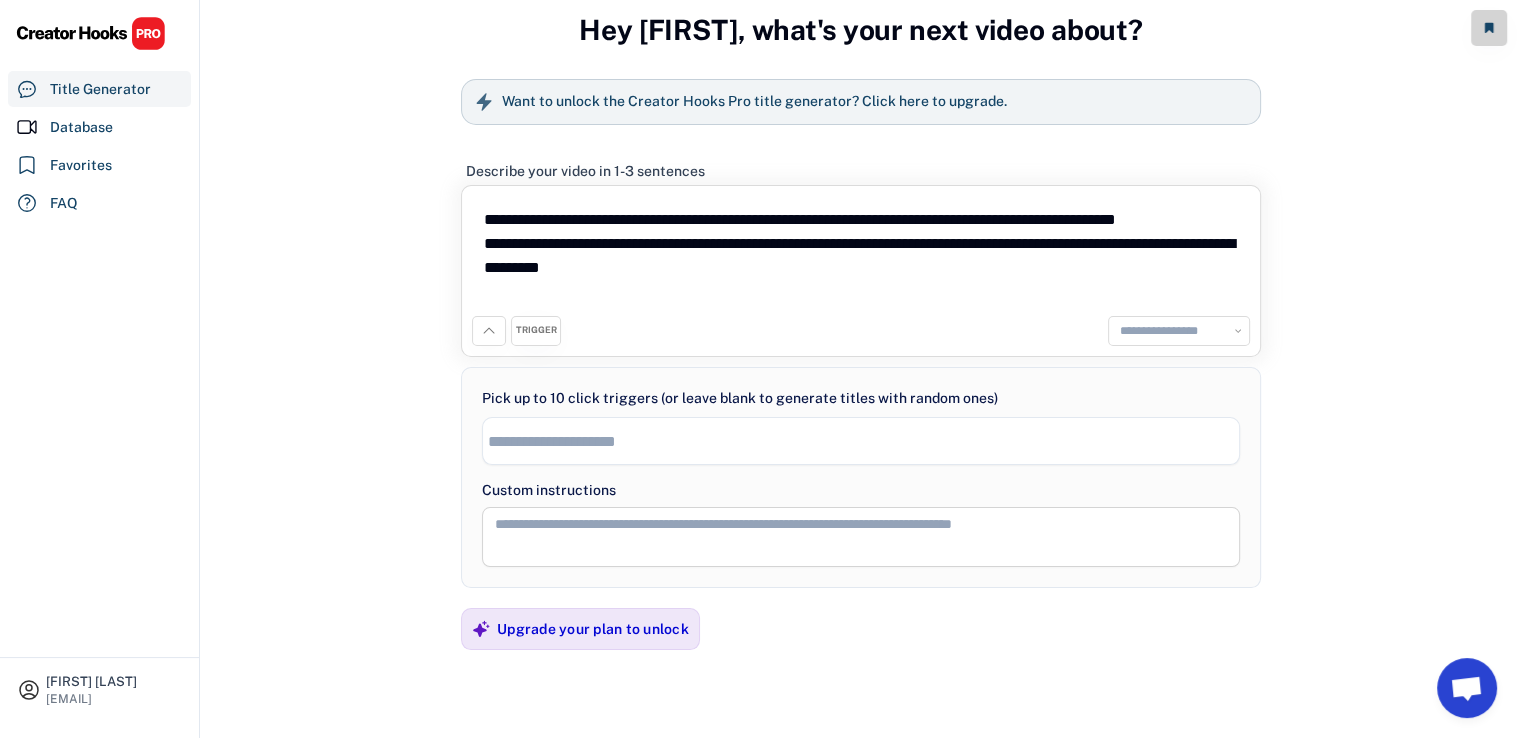 scroll, scrollTop: 41, scrollLeft: 0, axis: vertical 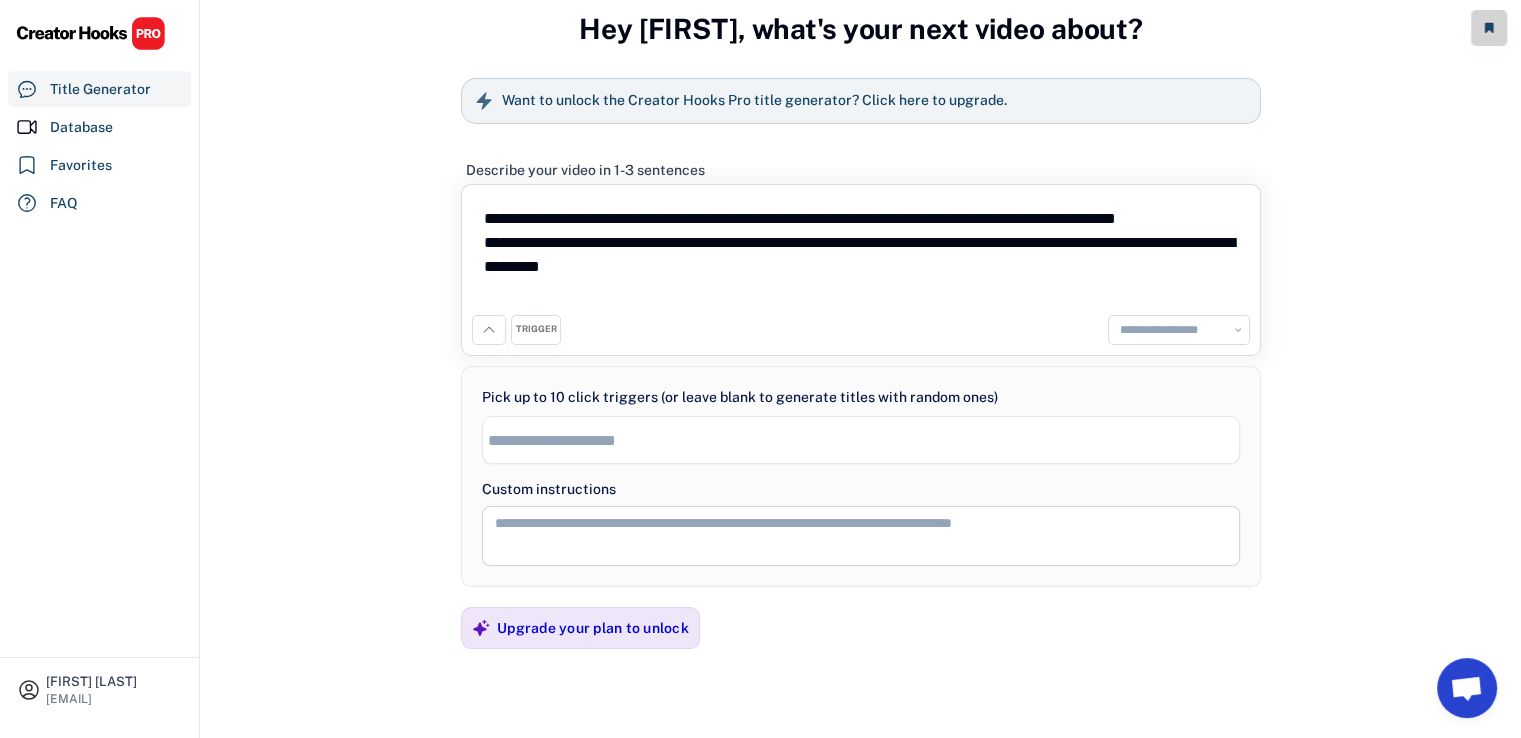 click at bounding box center [866, 440] 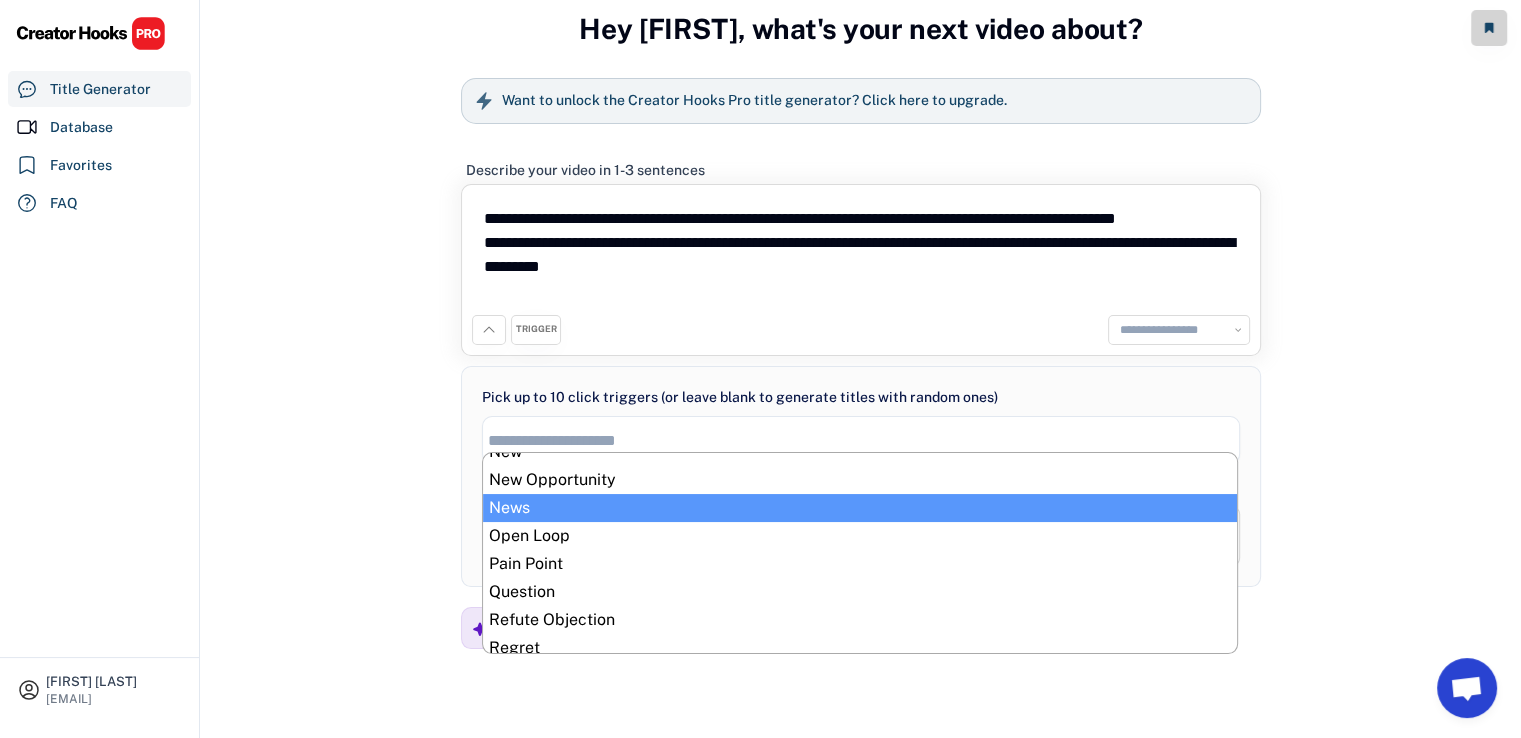 scroll, scrollTop: 658, scrollLeft: 0, axis: vertical 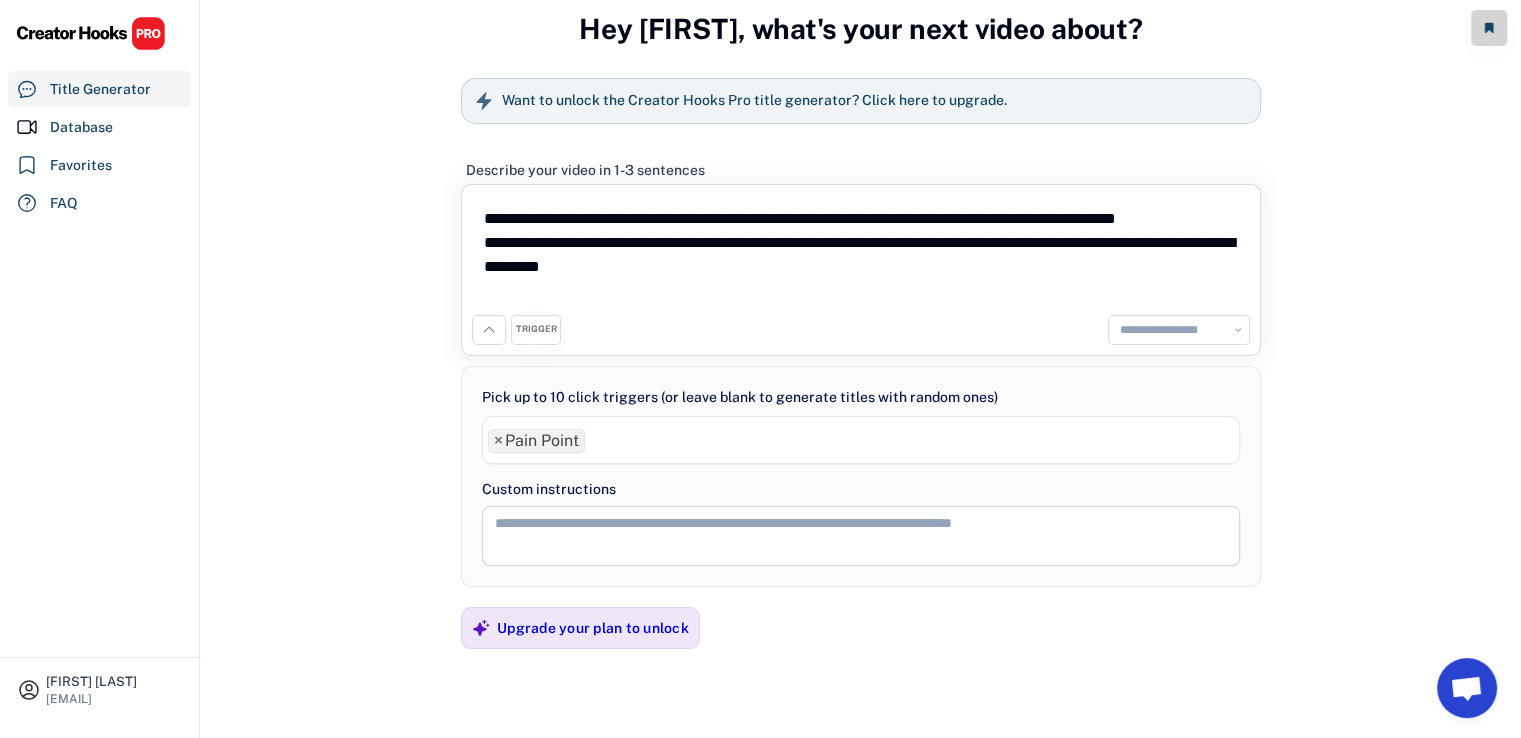 click on "× Pain Point" at bounding box center (861, 438) 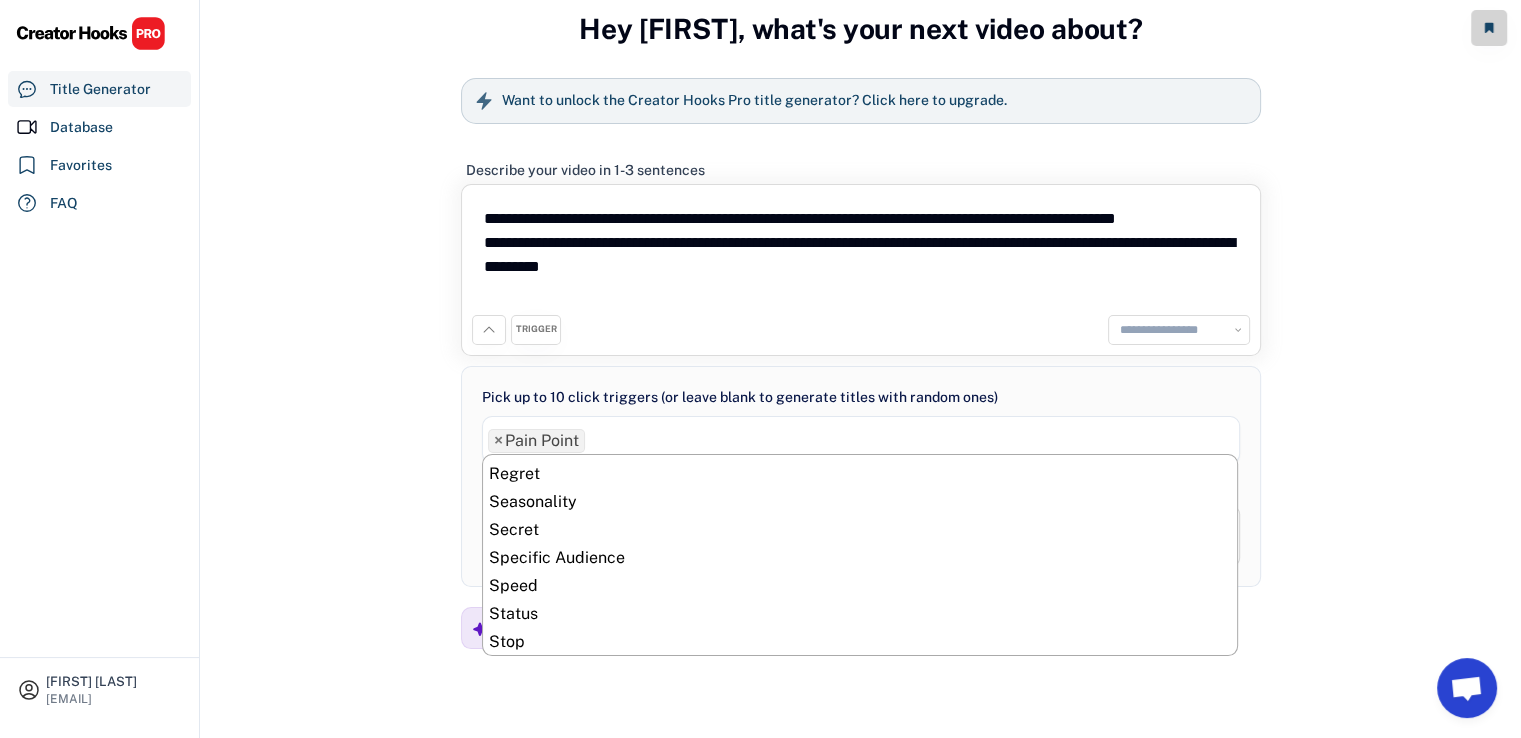 scroll, scrollTop: 836, scrollLeft: 0, axis: vertical 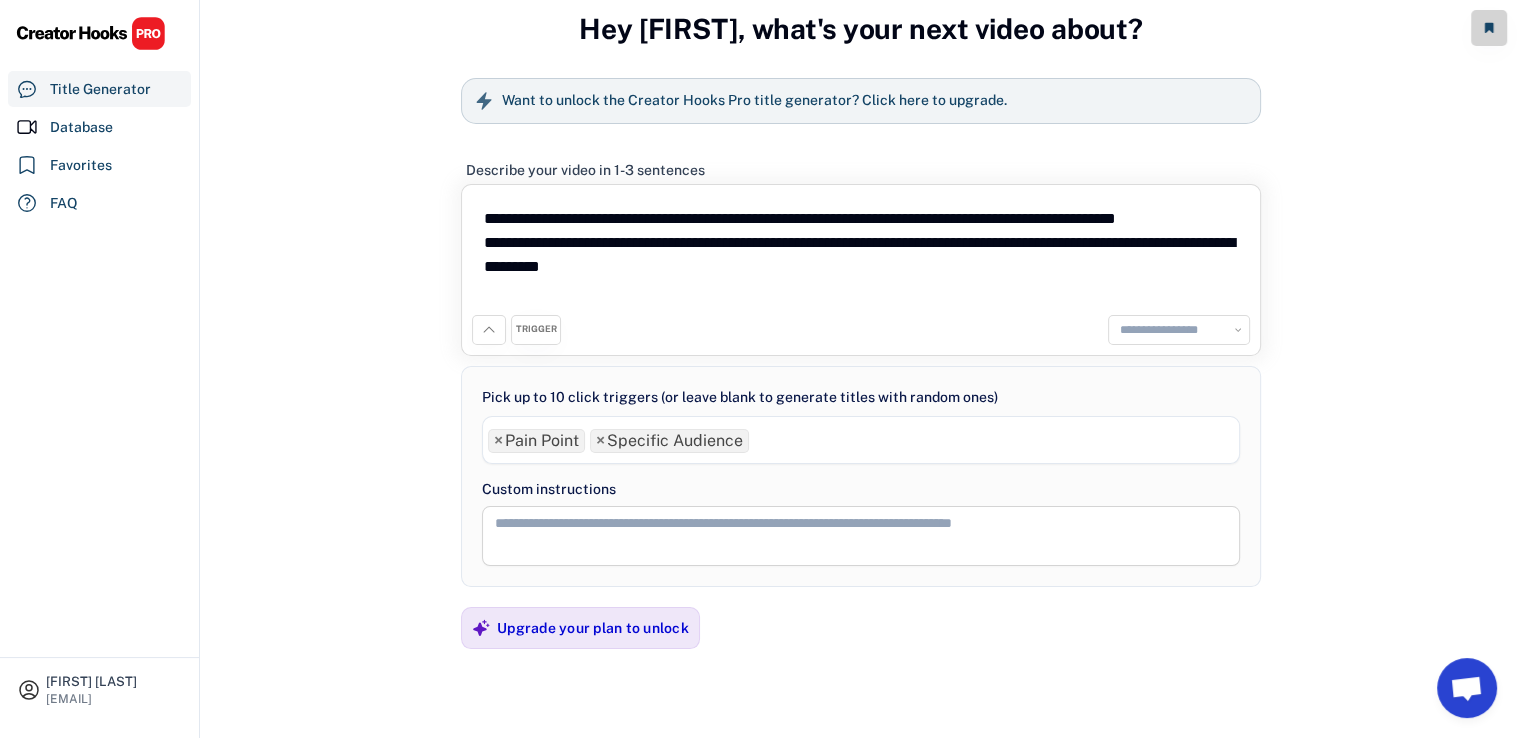 click on "× Pain Point × Specific Audience" at bounding box center (861, 438) 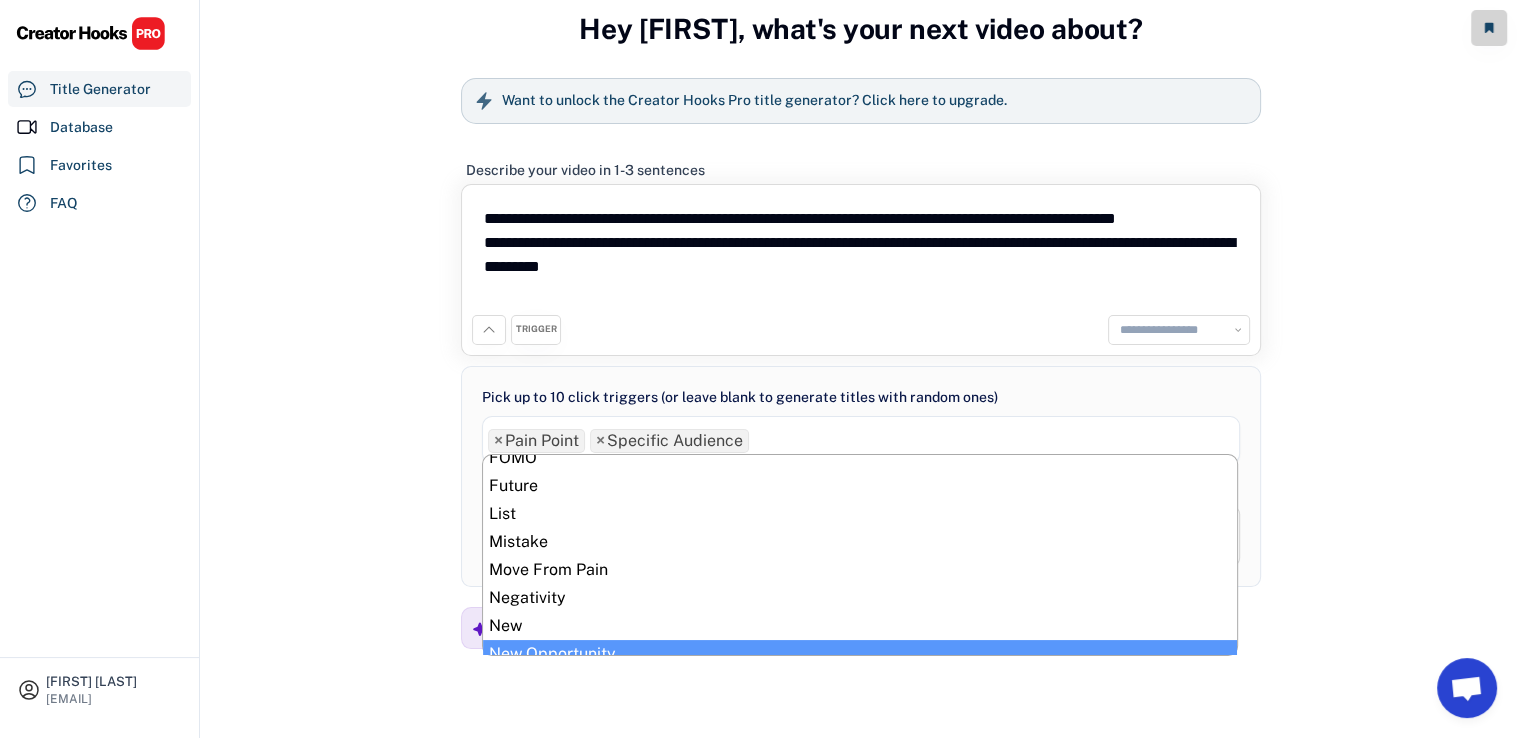 scroll, scrollTop: 486, scrollLeft: 0, axis: vertical 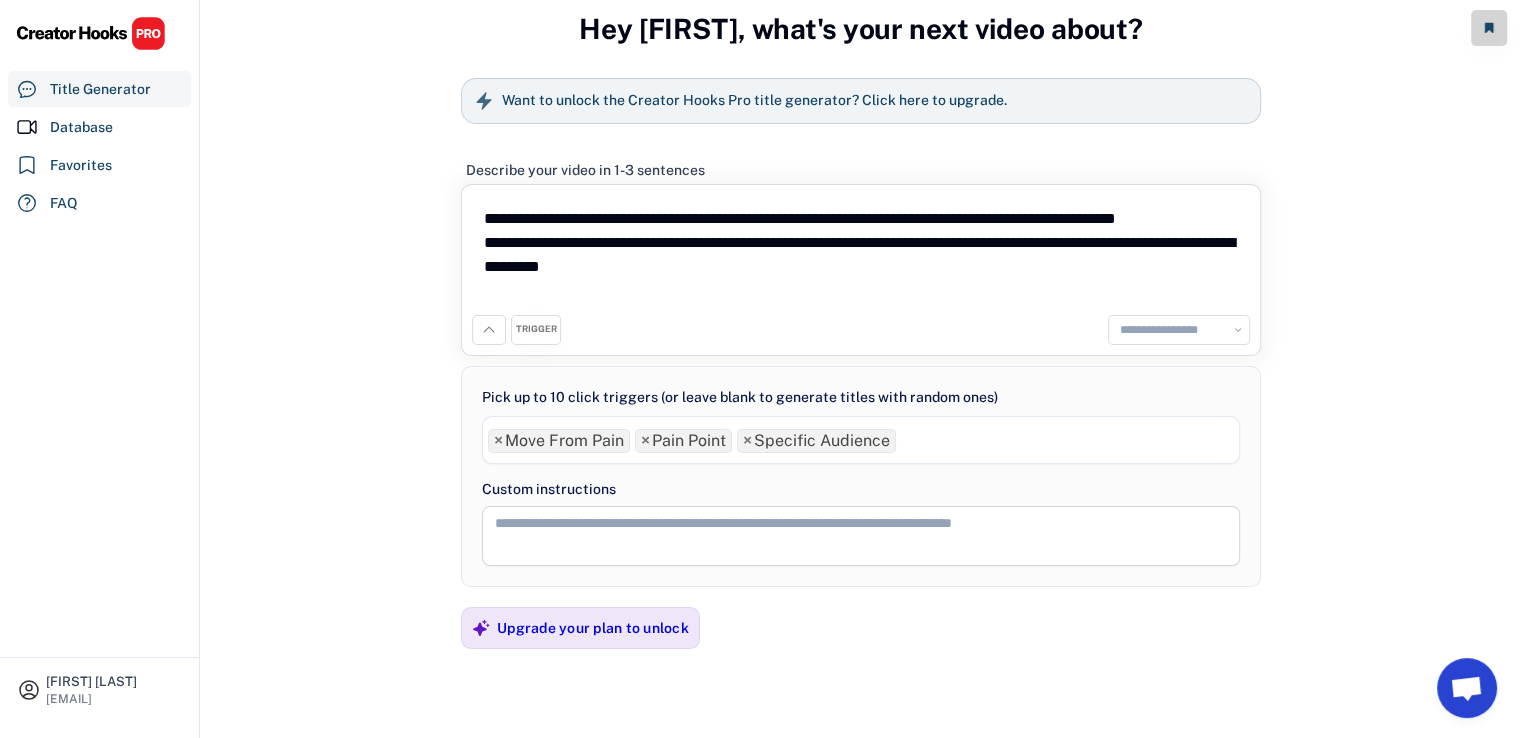 click on "× Move From Pain × Pain Point × Specific Audience" at bounding box center (861, 438) 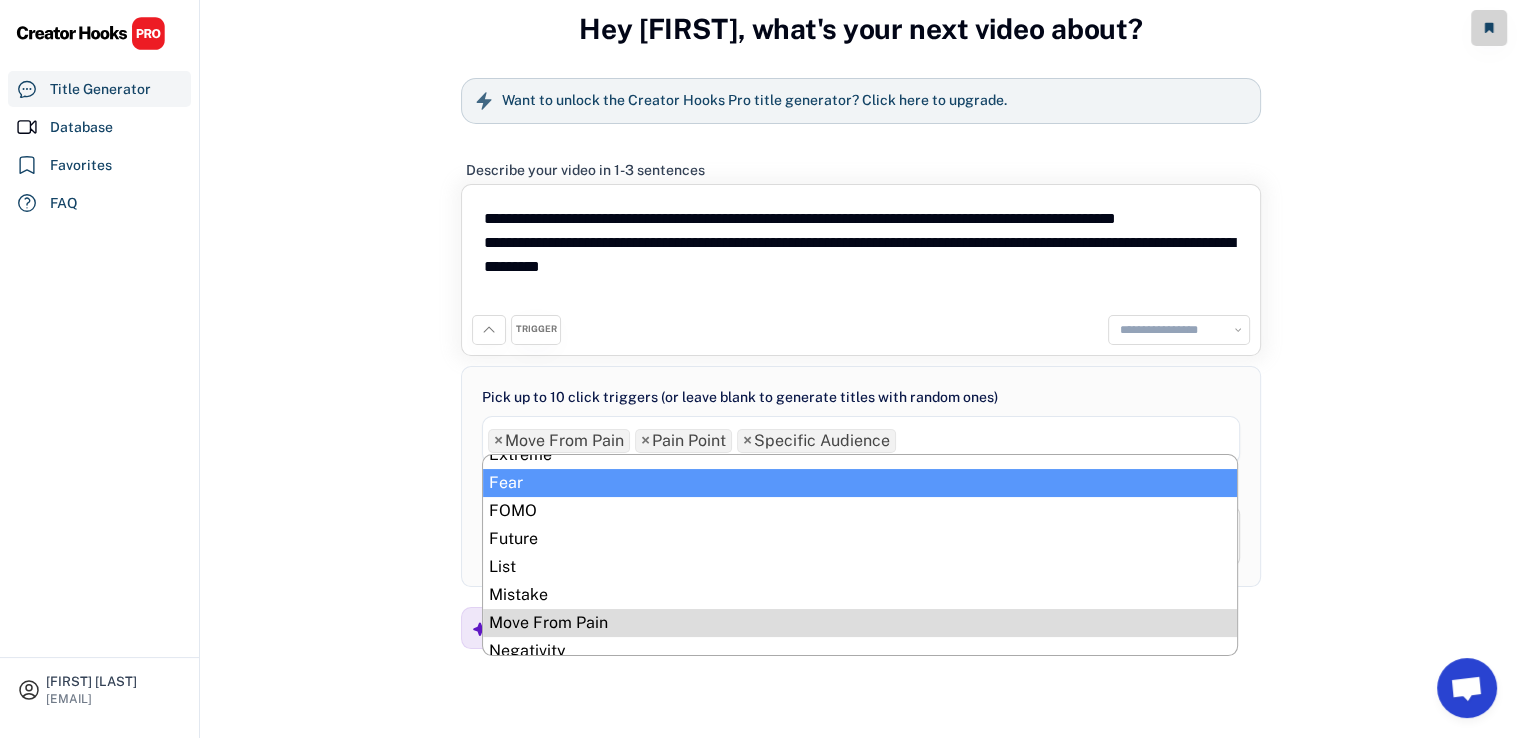 scroll, scrollTop: 435, scrollLeft: 0, axis: vertical 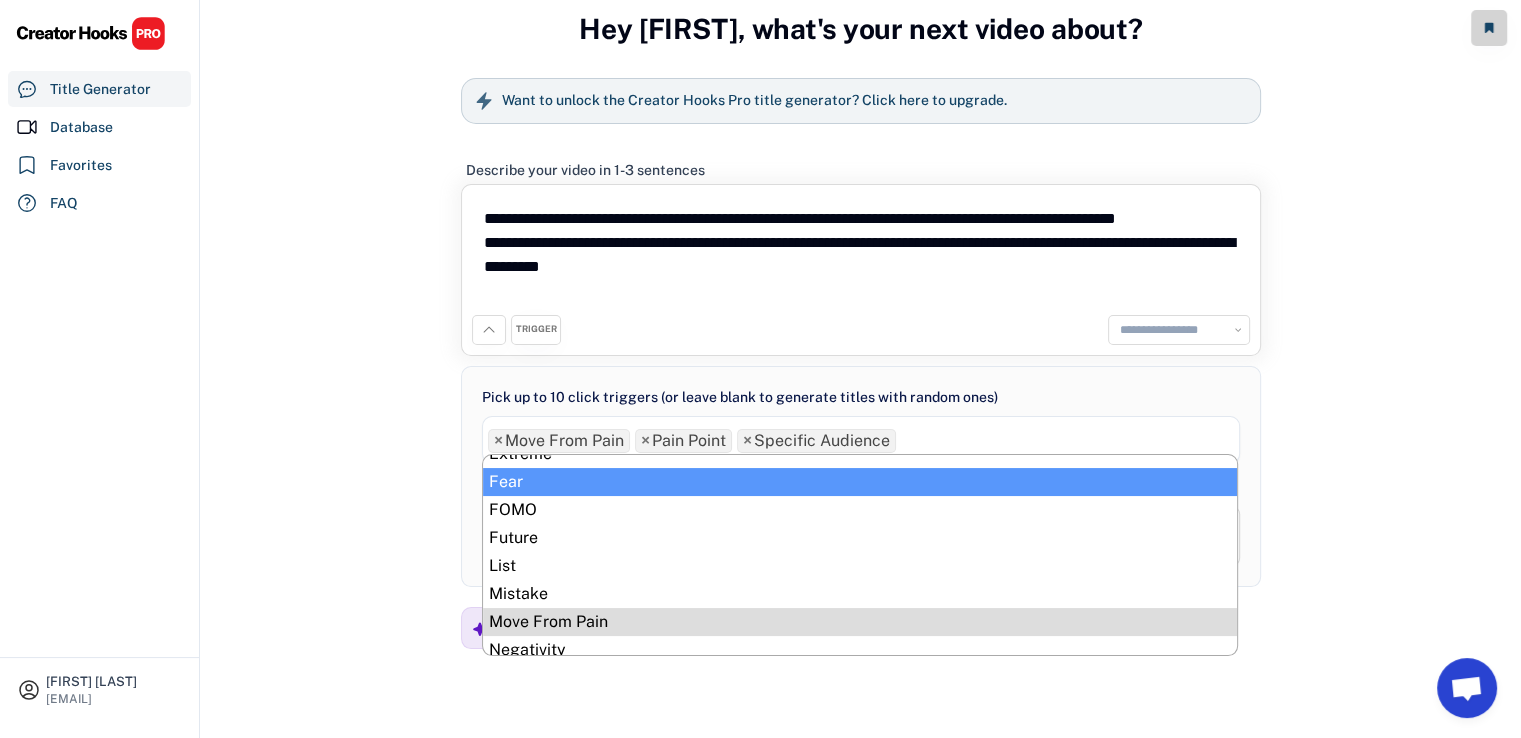 select on "**********" 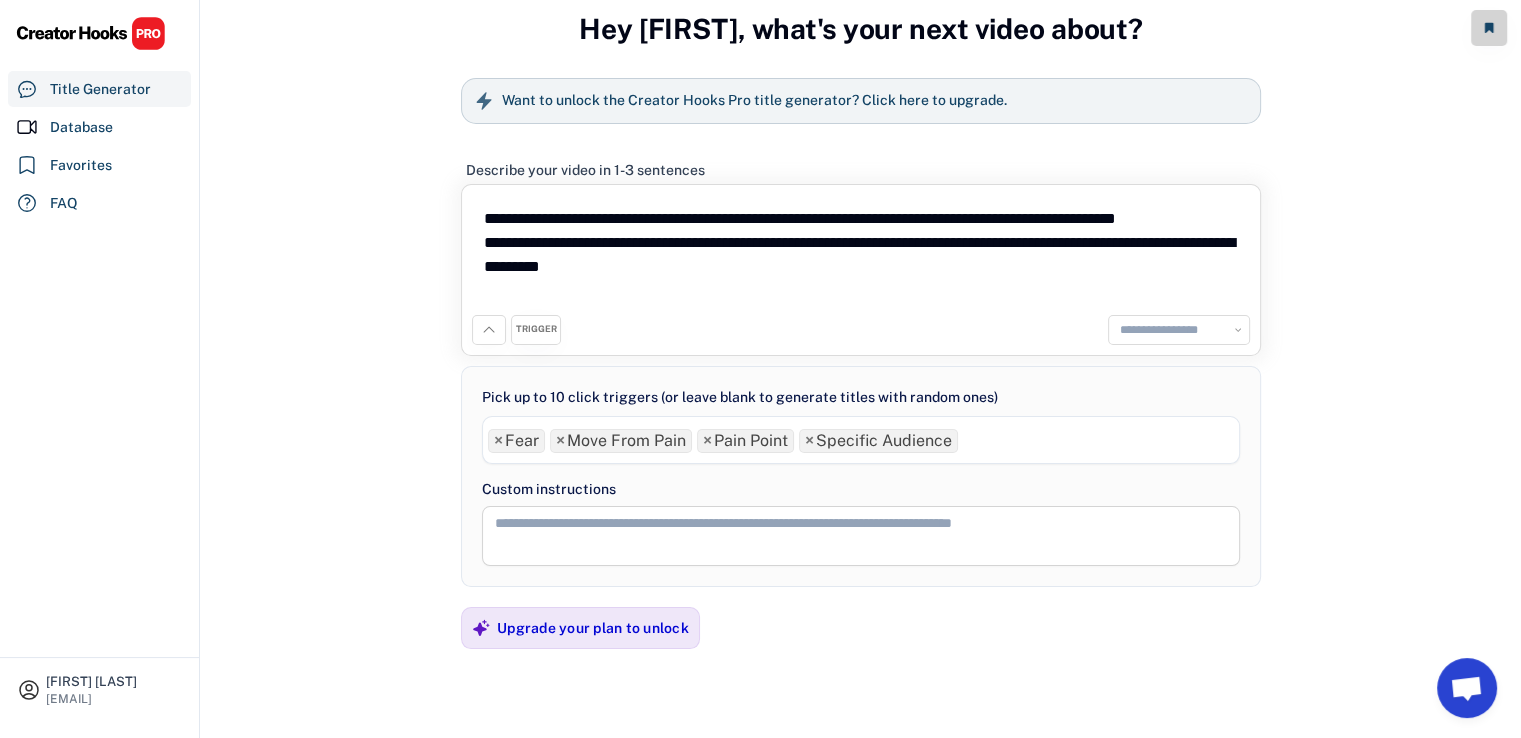 scroll, scrollTop: 0, scrollLeft: 0, axis: both 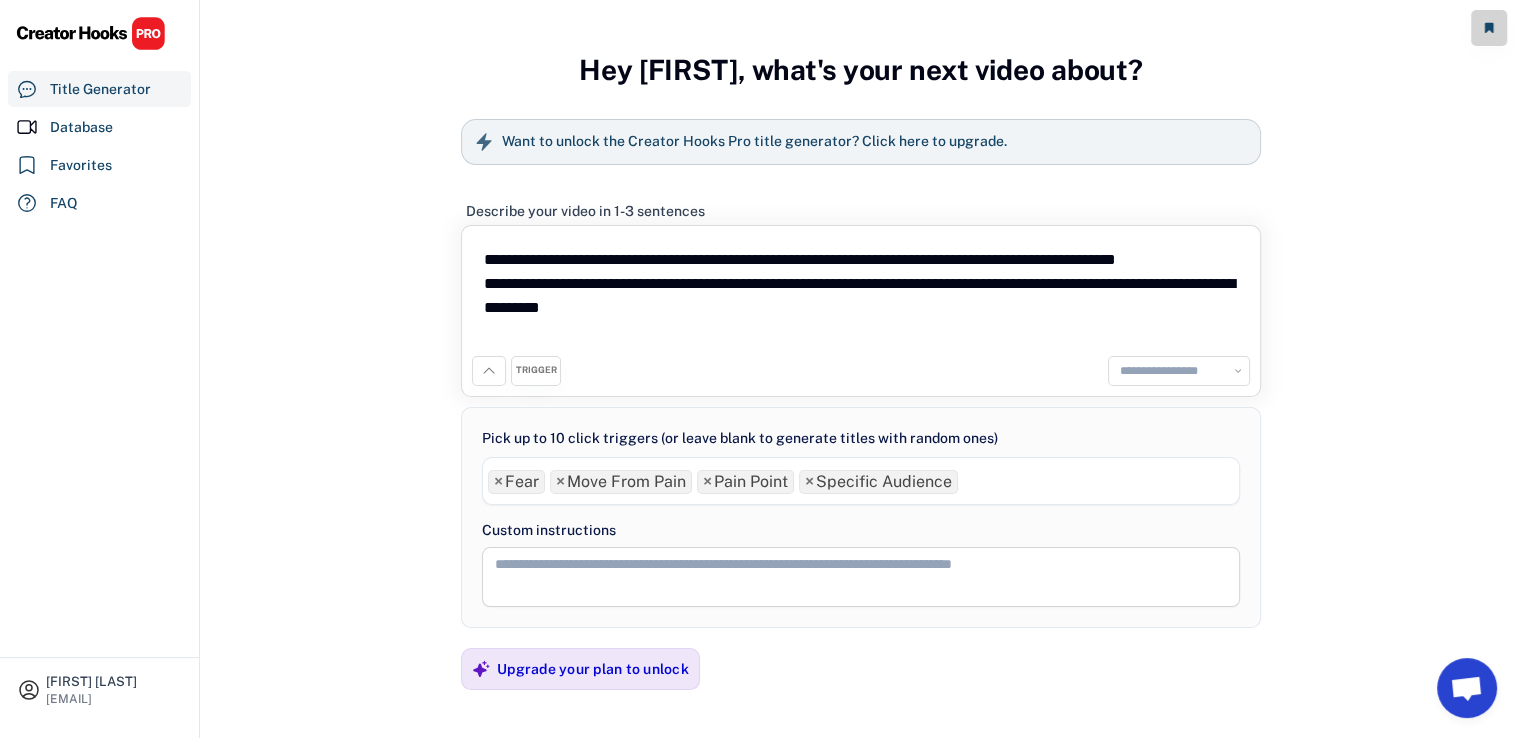 click on "**********" at bounding box center (1179, 371) 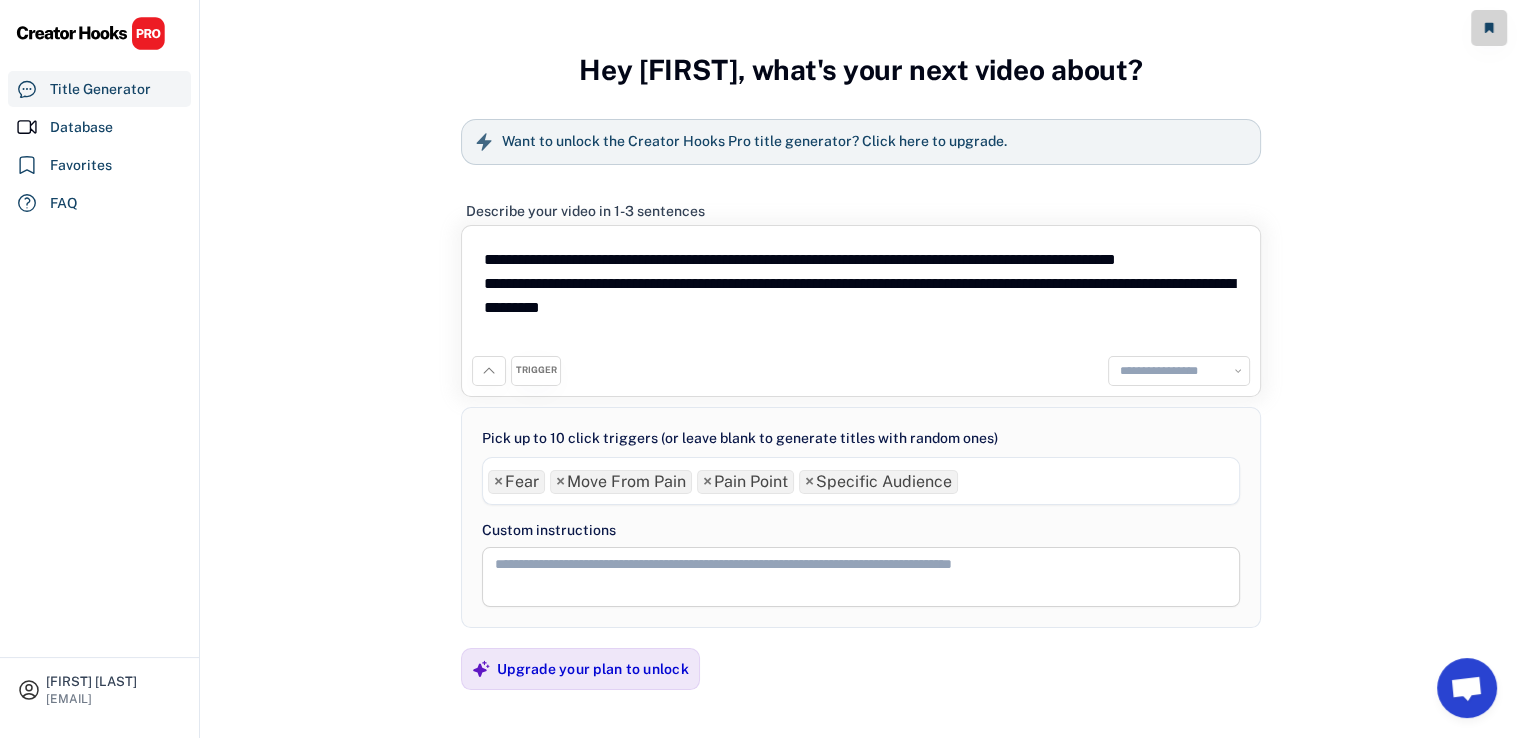 select on "**********" 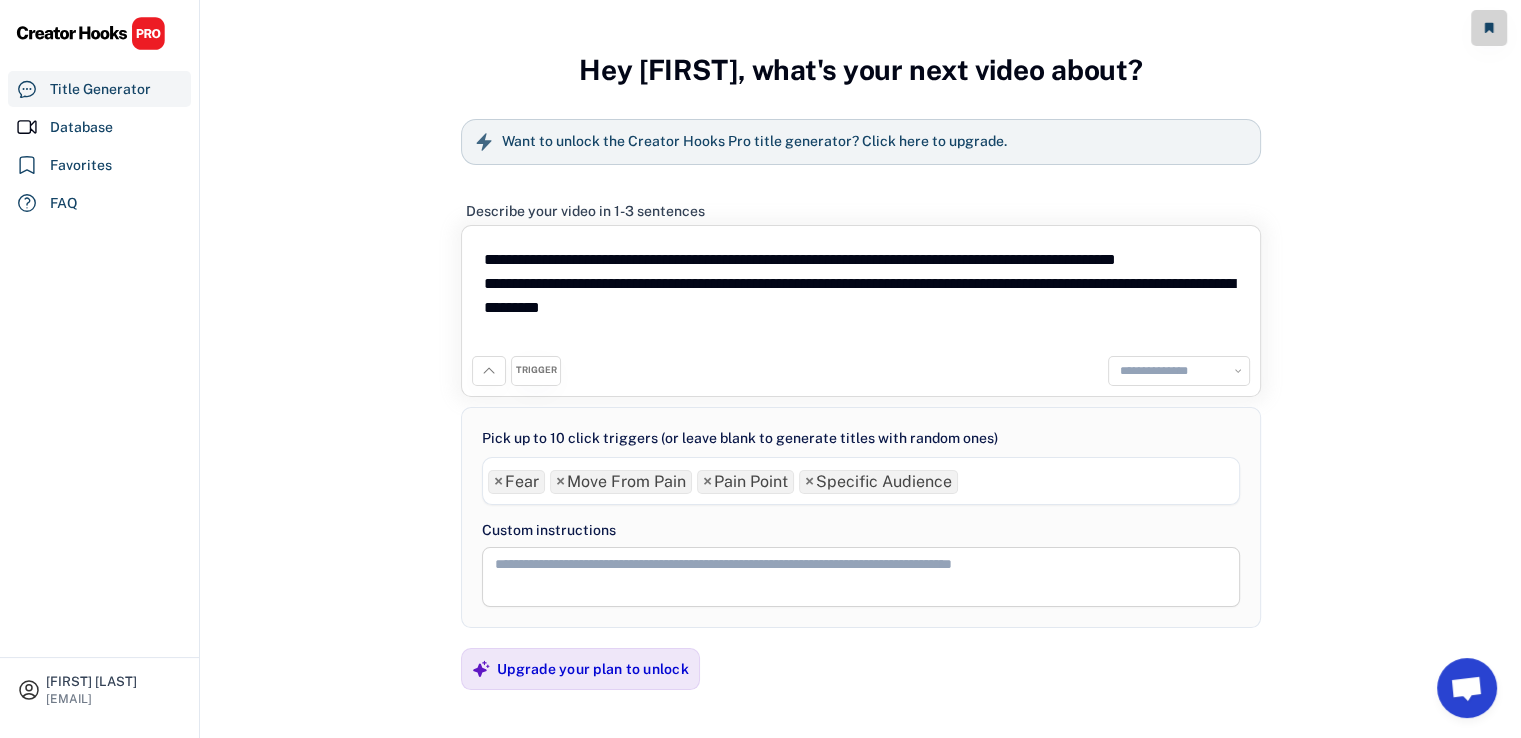click on "**********" at bounding box center (1179, 371) 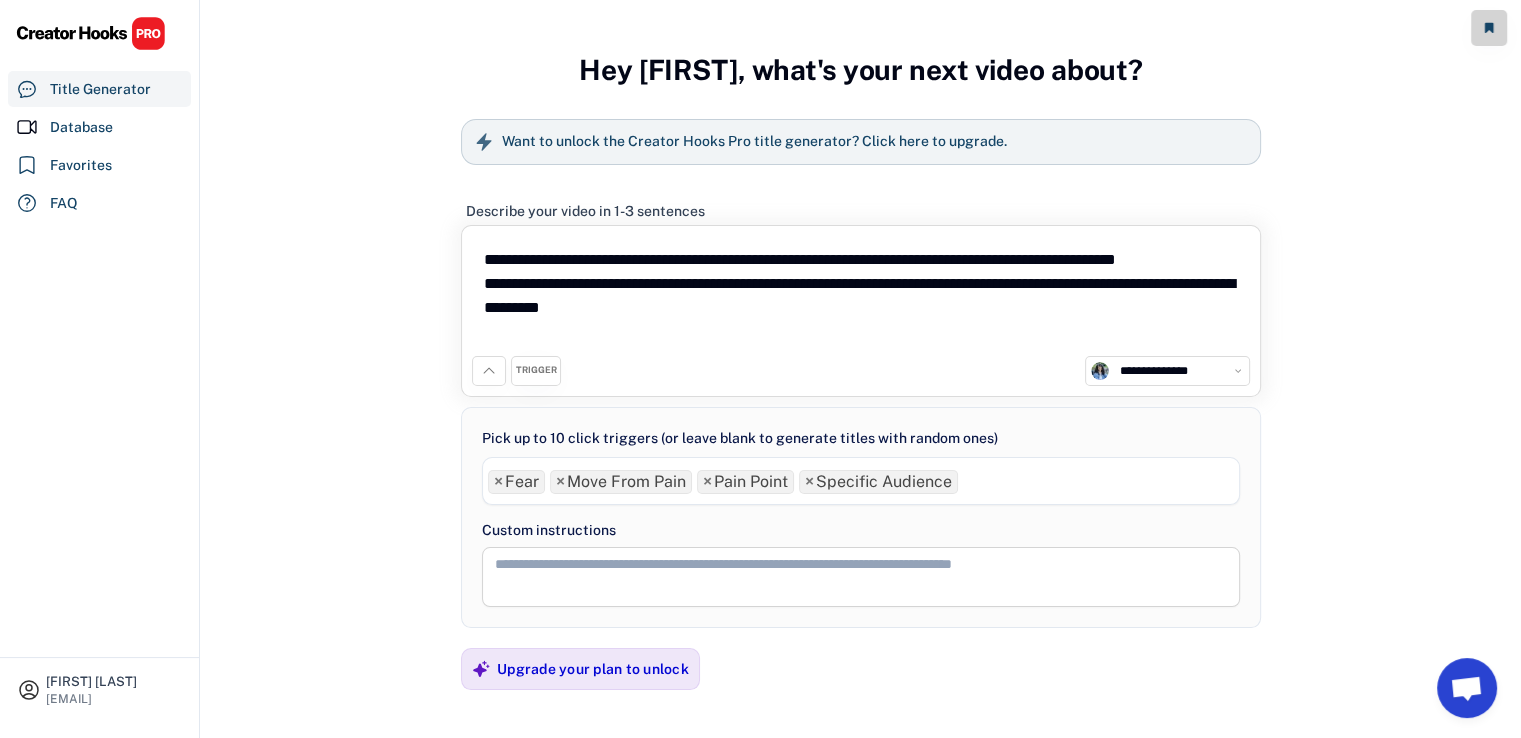 click 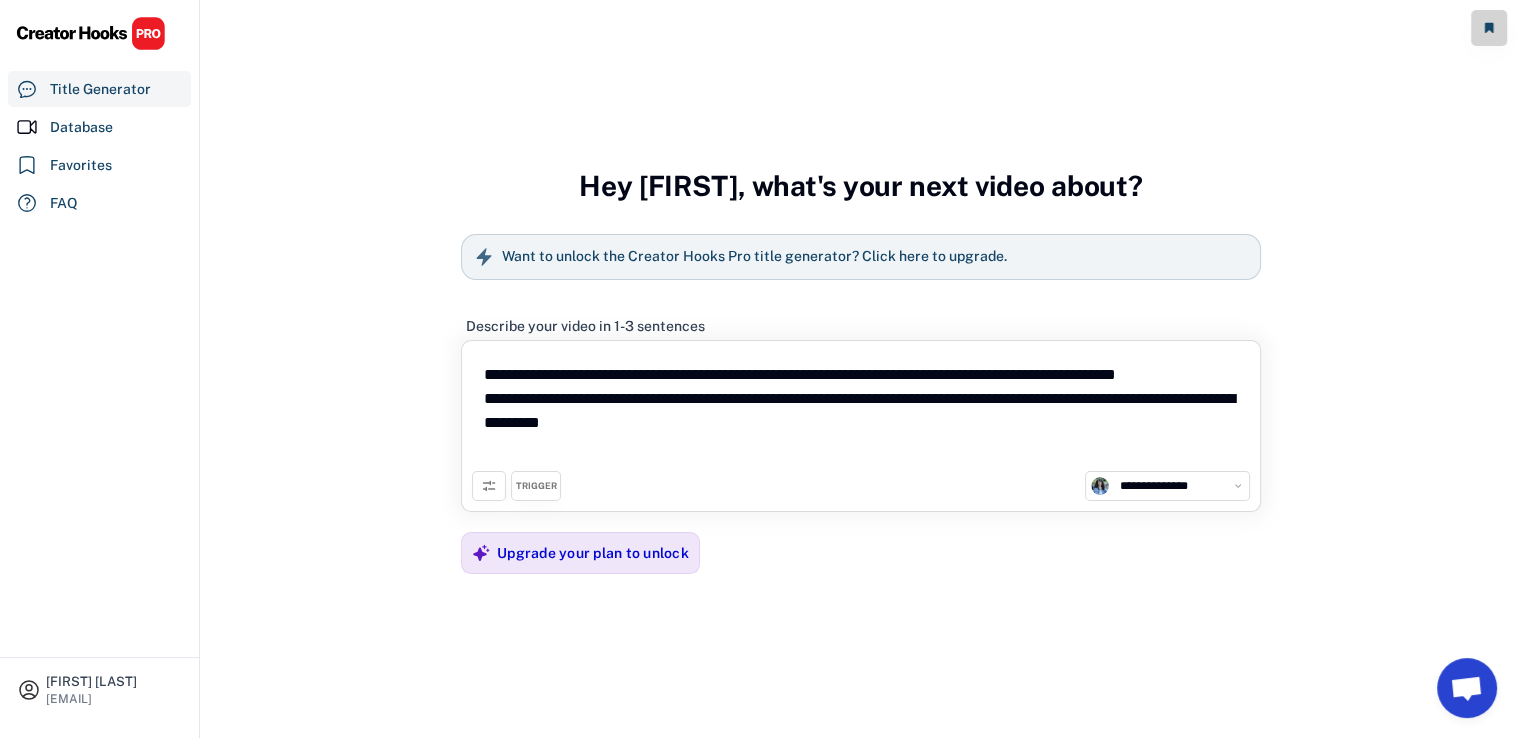 click at bounding box center [489, 486] 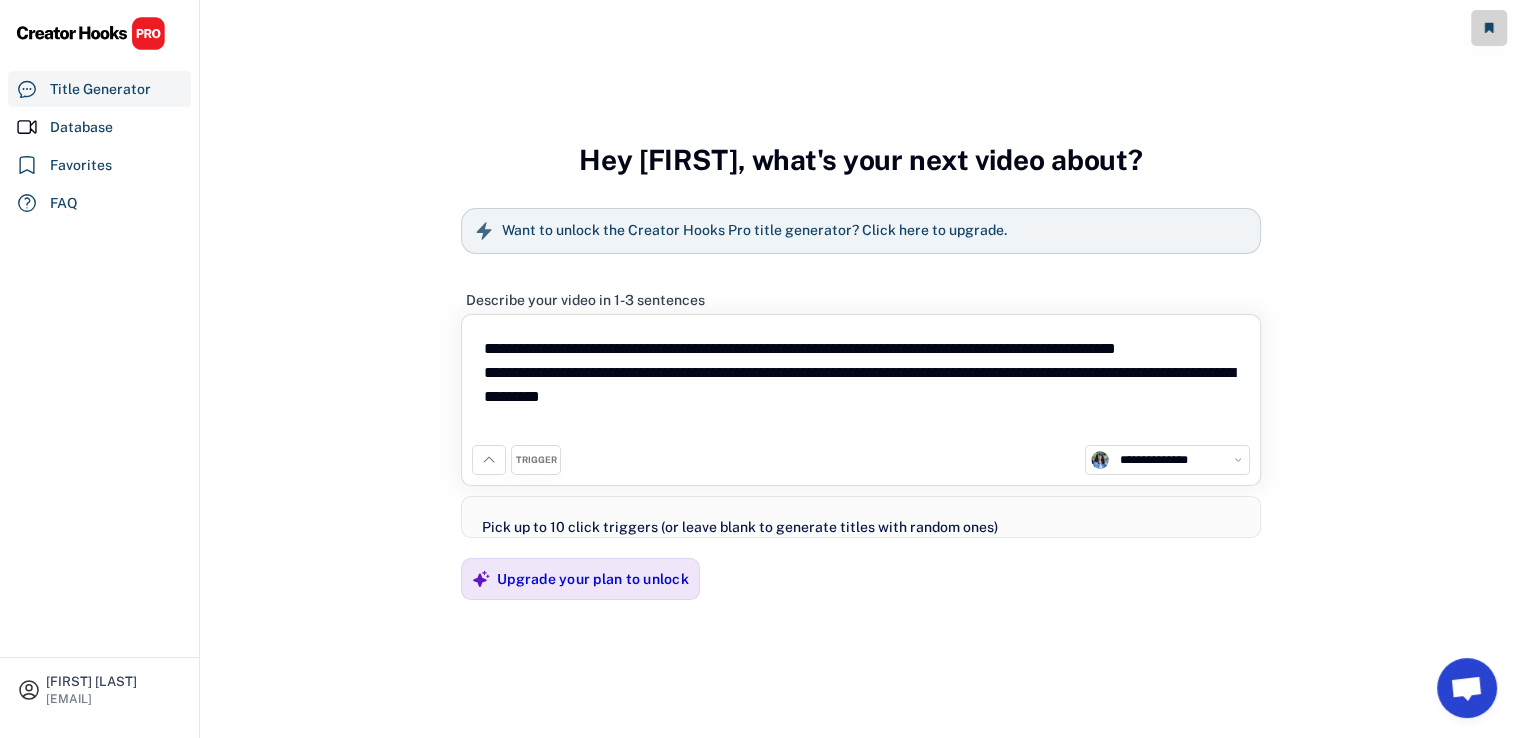 scroll, scrollTop: 560, scrollLeft: 0, axis: vertical 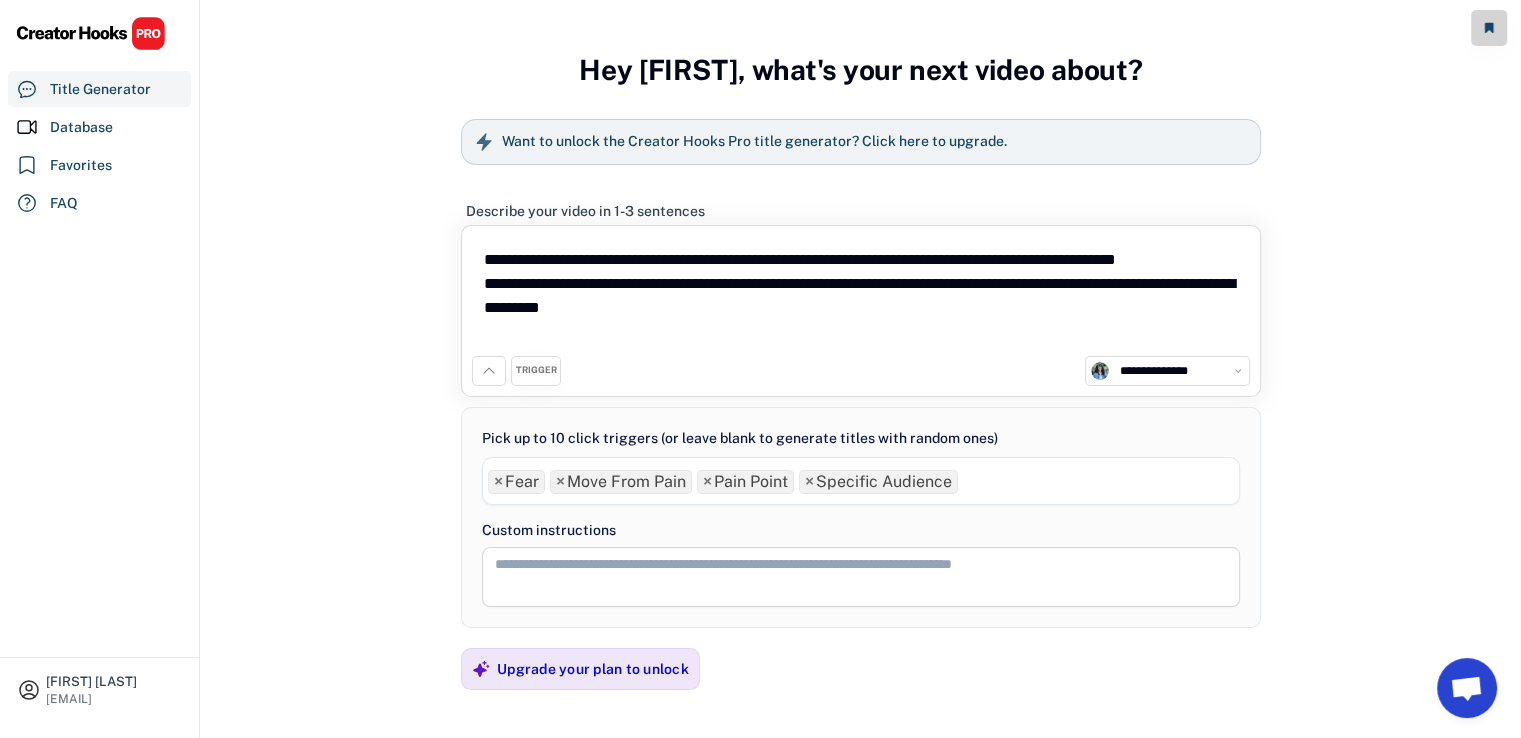 click on "TRIGGER" at bounding box center (536, 370) 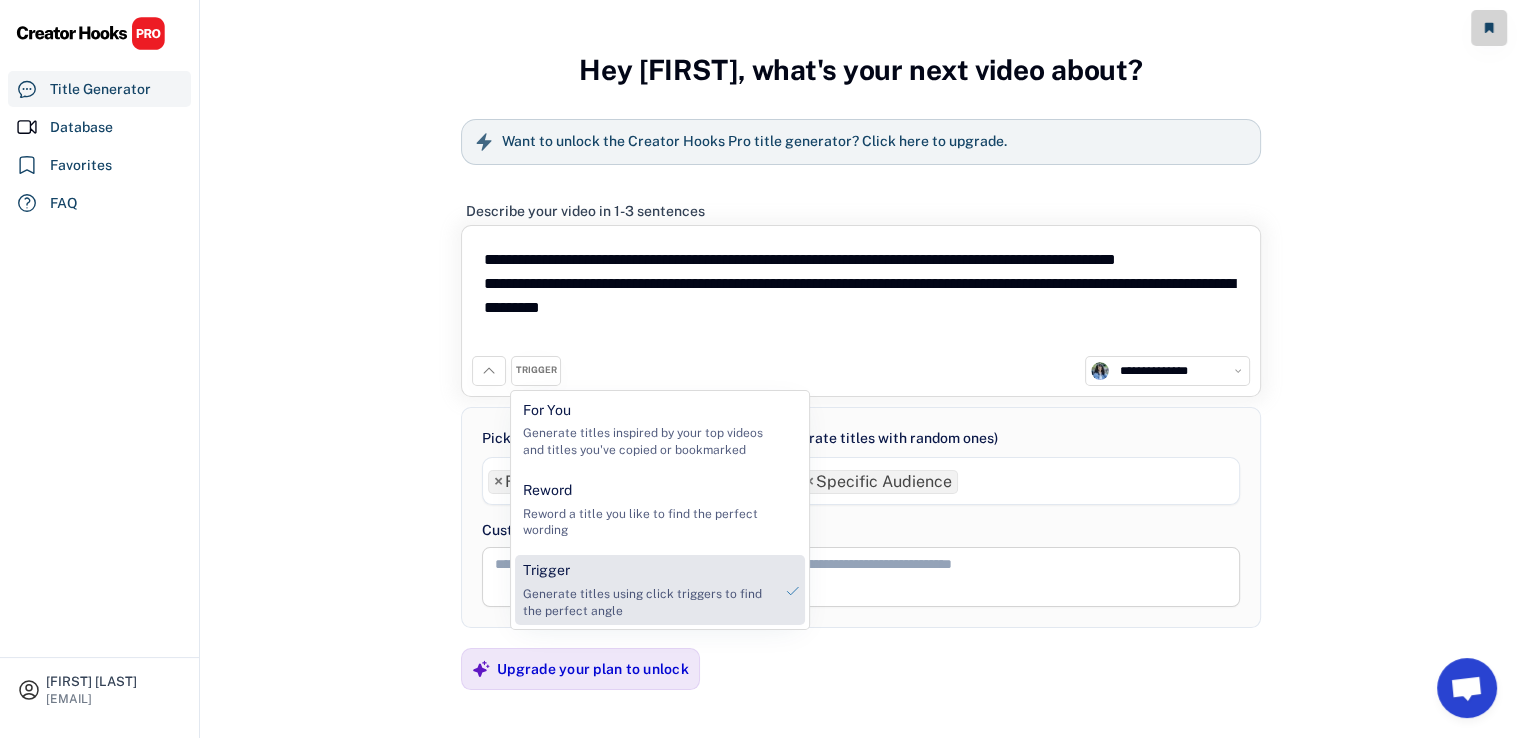 click on "Generate titles using click triggers to find the perfect angle" at bounding box center [647, 603] 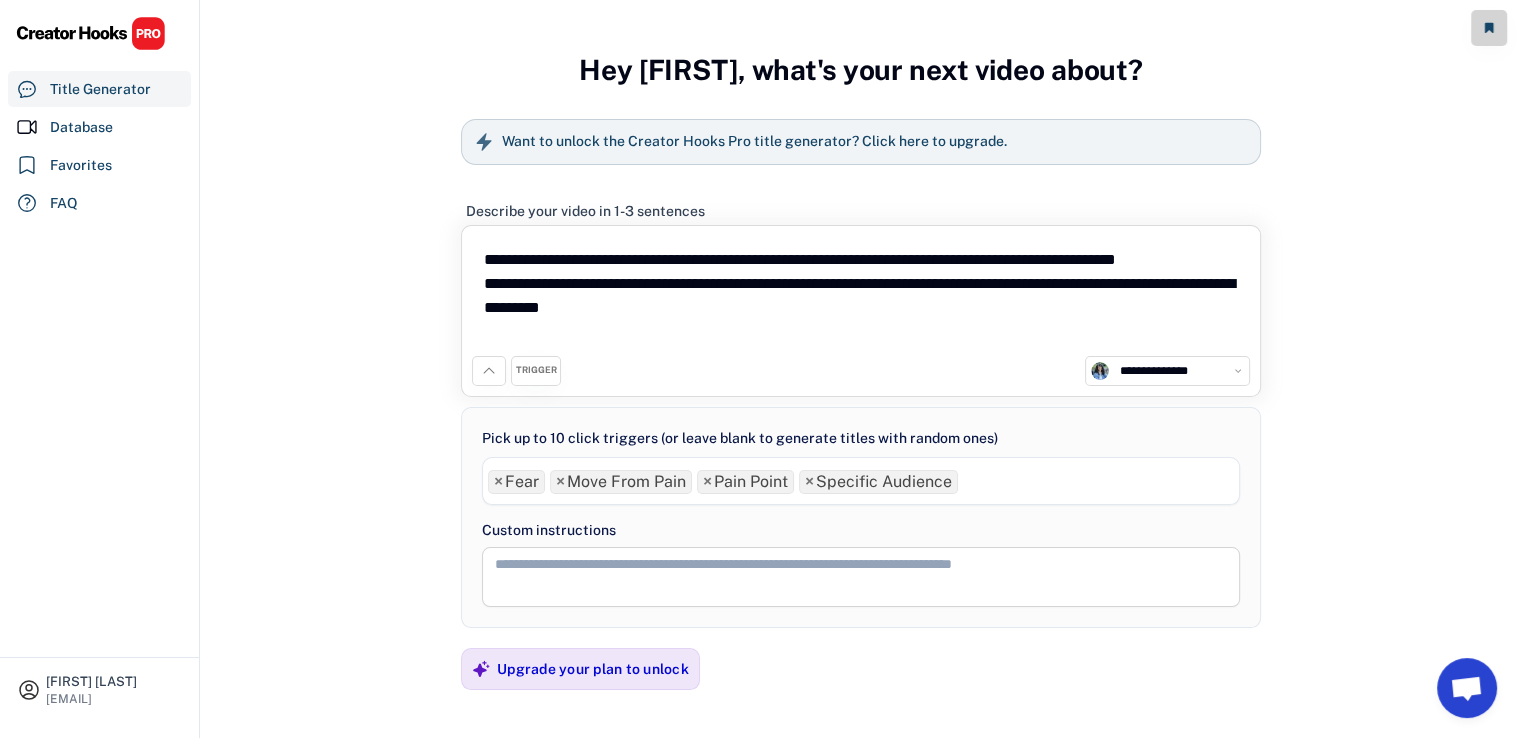 scroll, scrollTop: 41, scrollLeft: 0, axis: vertical 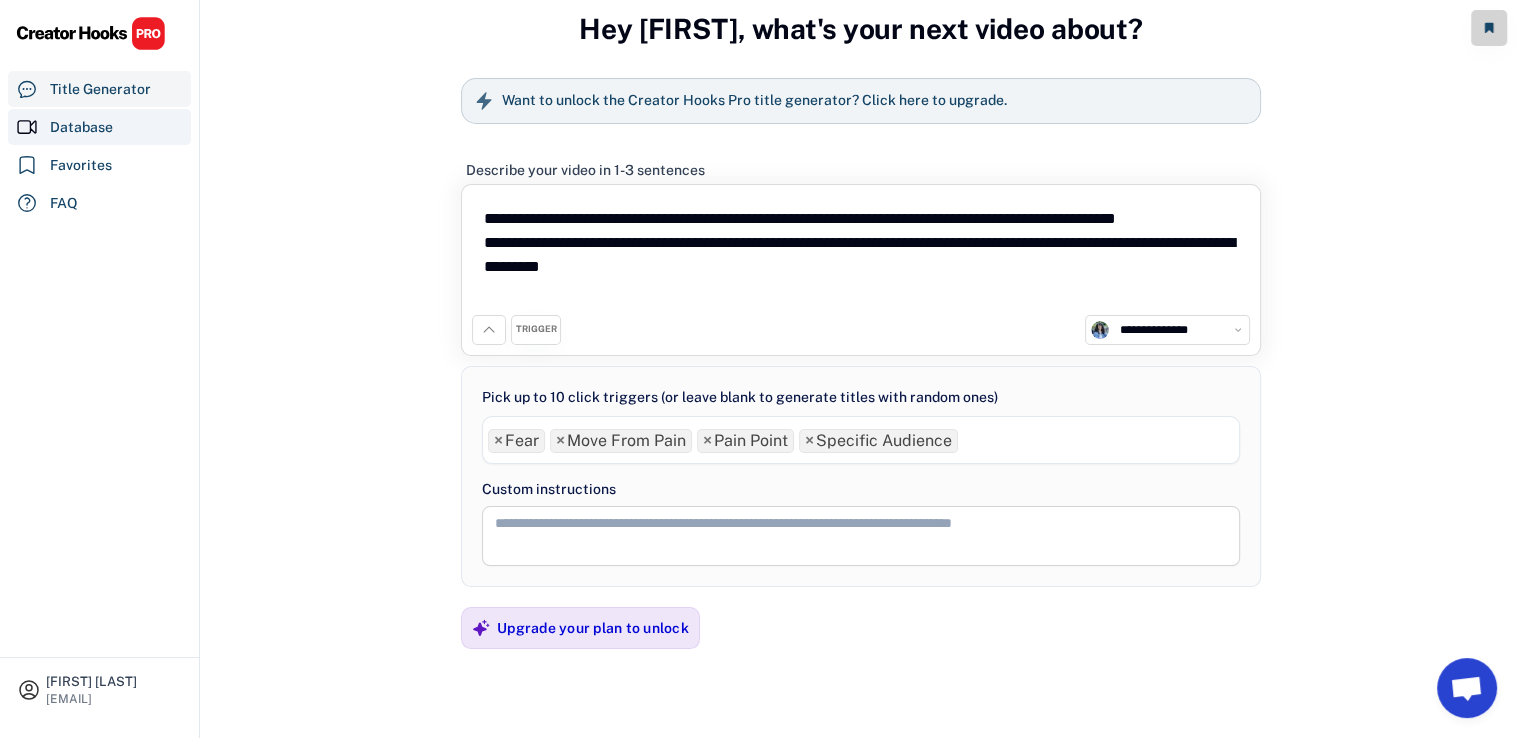 click on "Database" at bounding box center (81, 127) 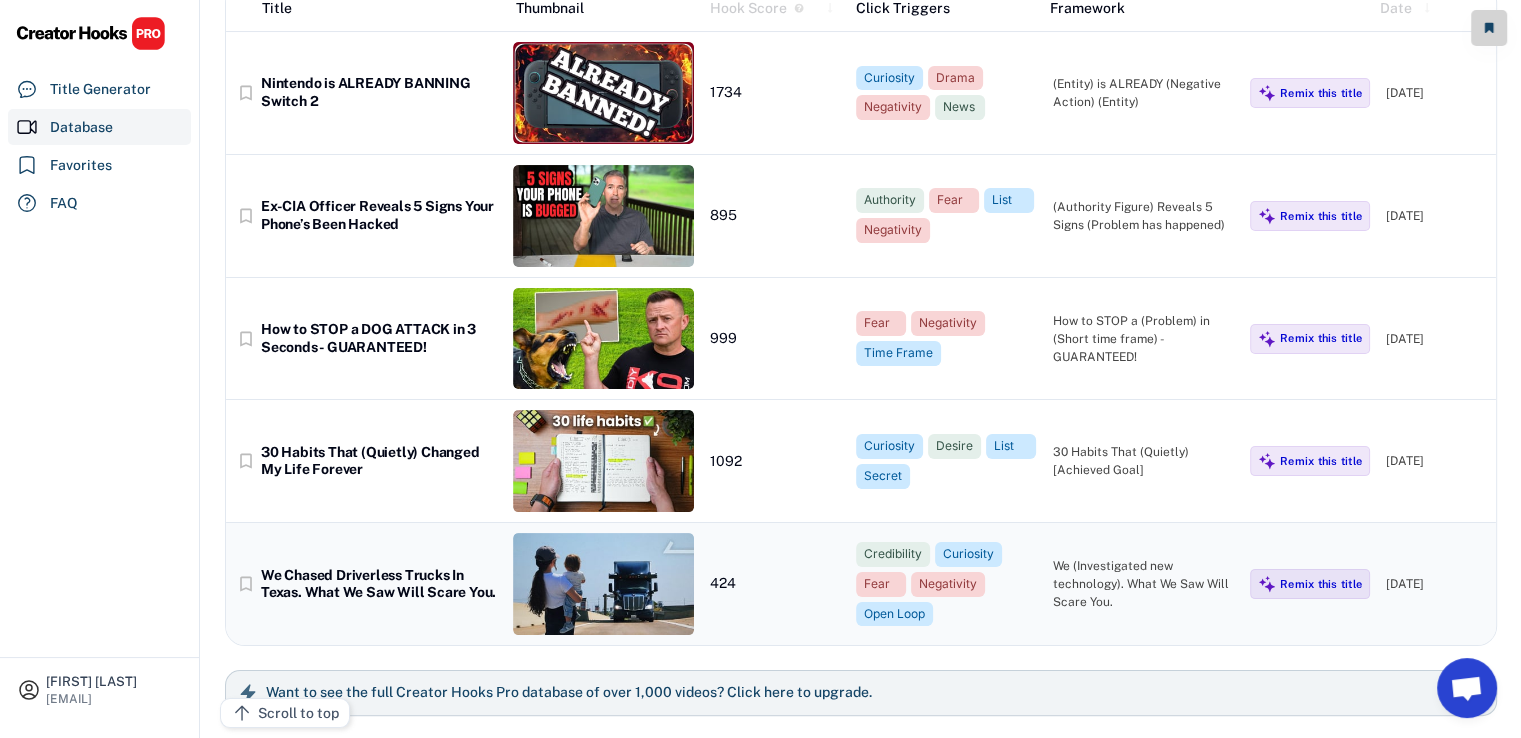 scroll, scrollTop: 171, scrollLeft: 0, axis: vertical 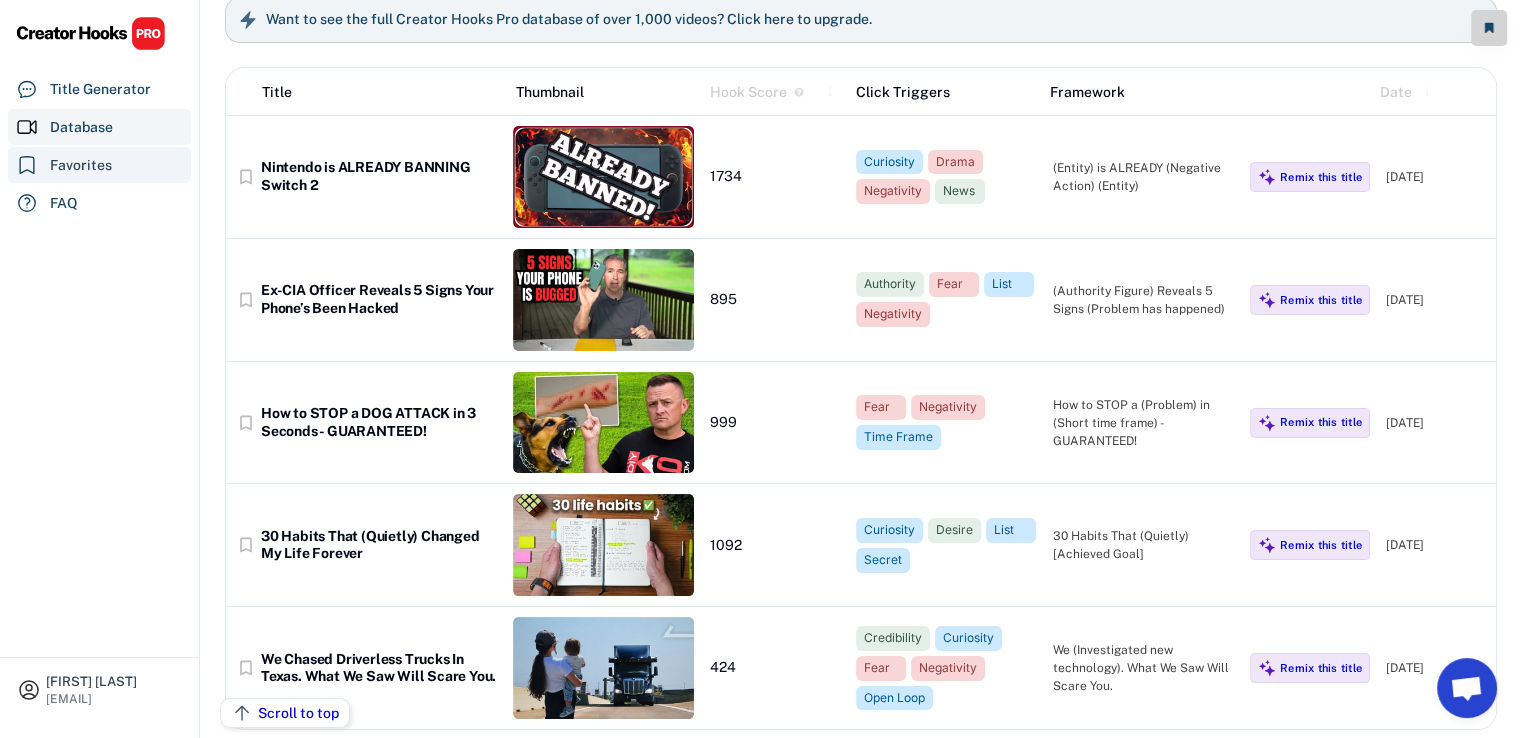 click on "Favorites" at bounding box center (81, 165) 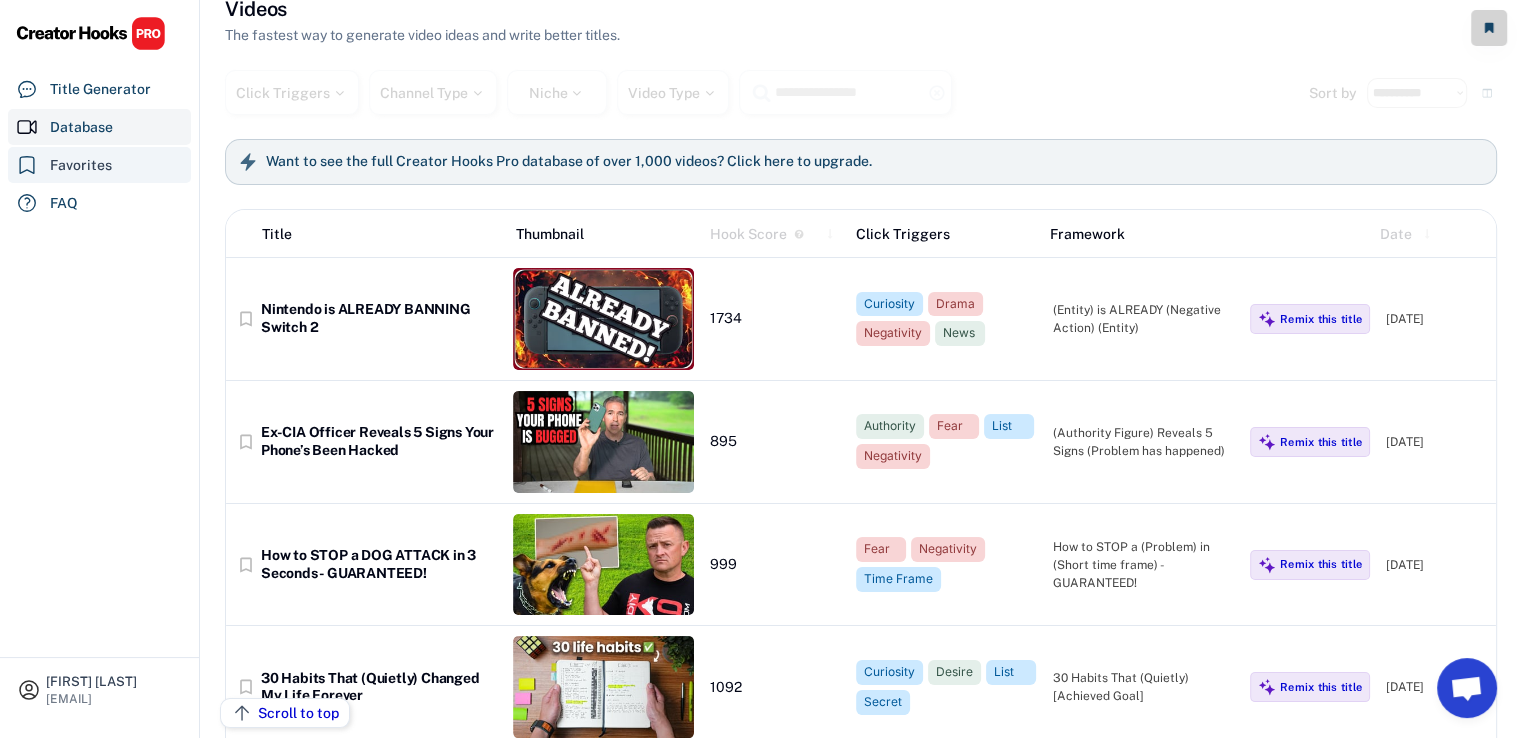 select on "******" 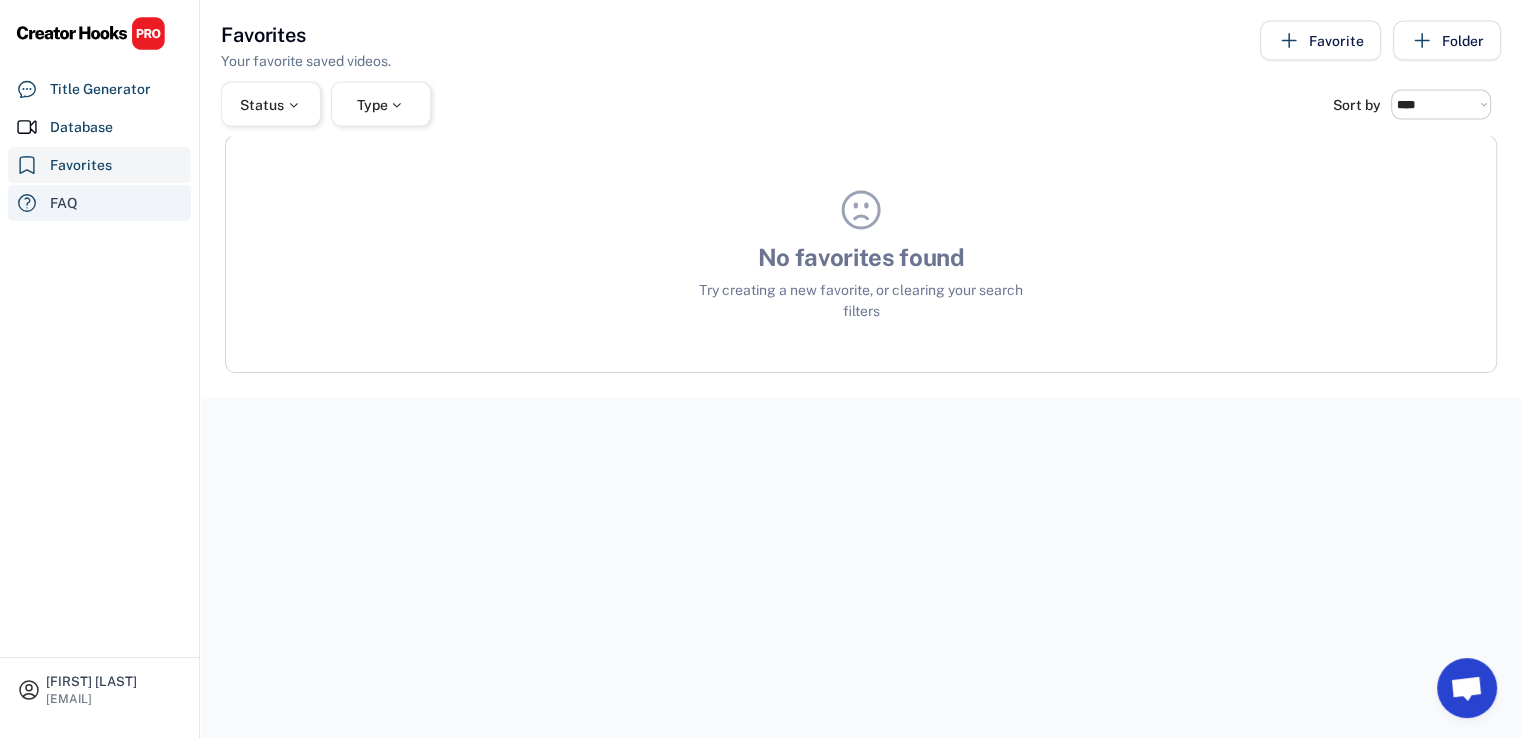 click on "FAQ" at bounding box center [99, 203] 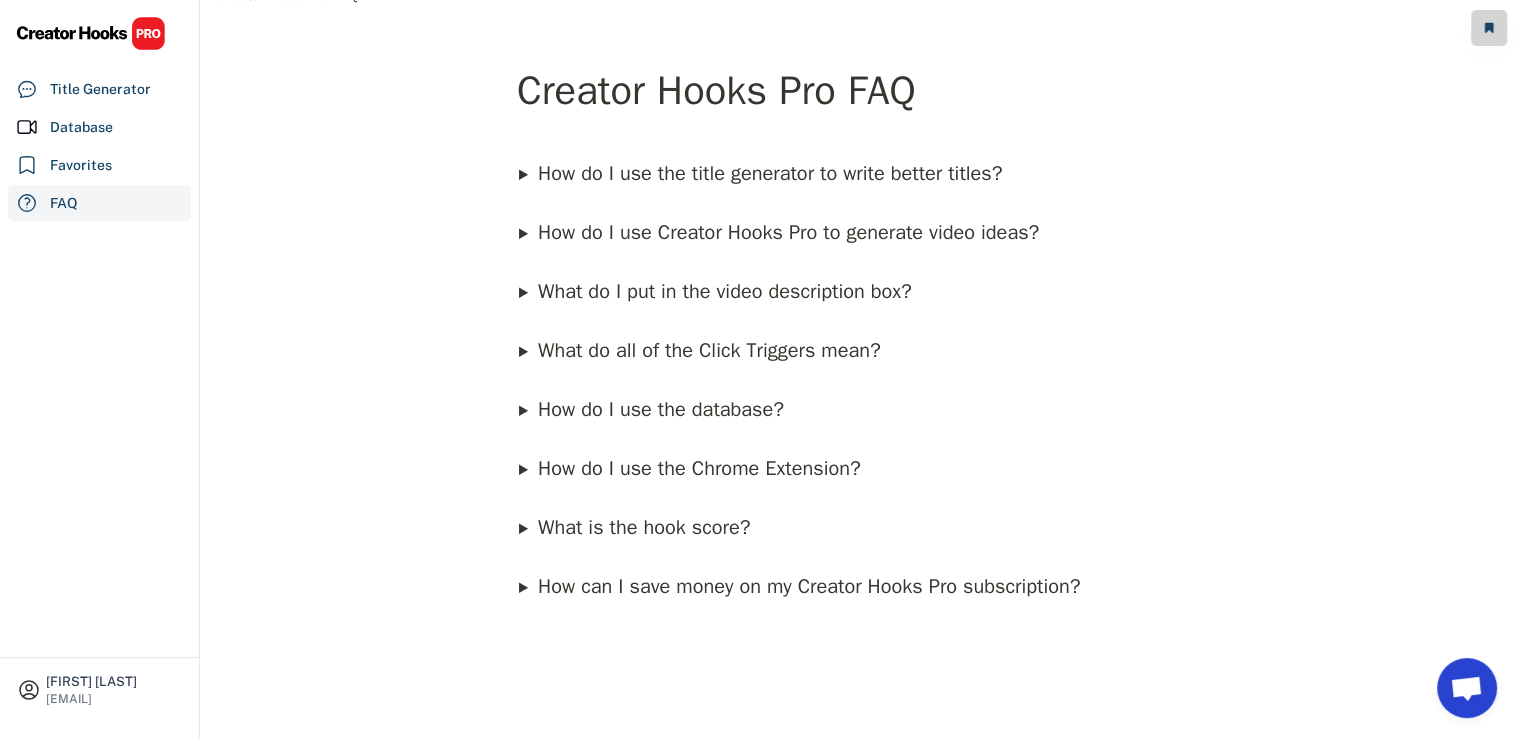 click on "How do I use the title generator to write better titles?" at bounding box center [770, 173] 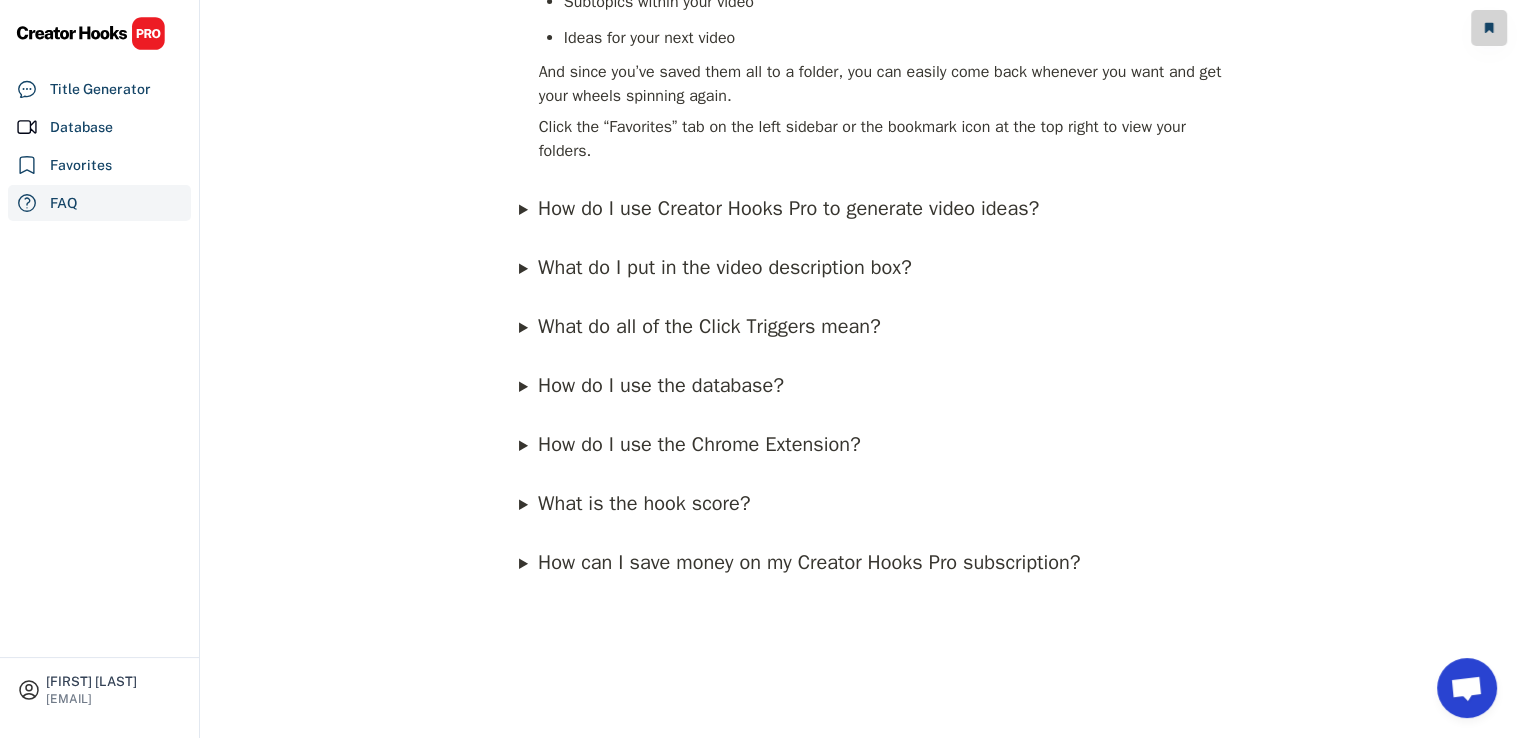 scroll, scrollTop: 1622, scrollLeft: 0, axis: vertical 